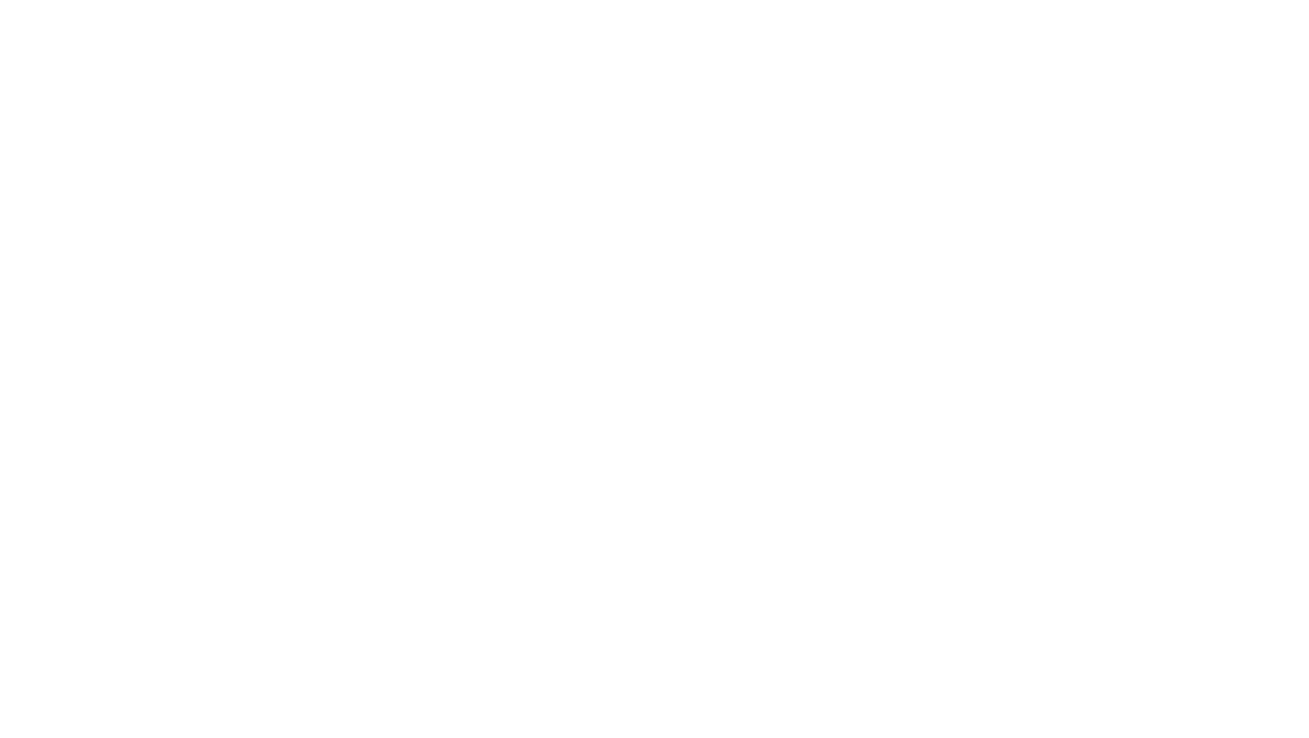 scroll, scrollTop: 0, scrollLeft: 0, axis: both 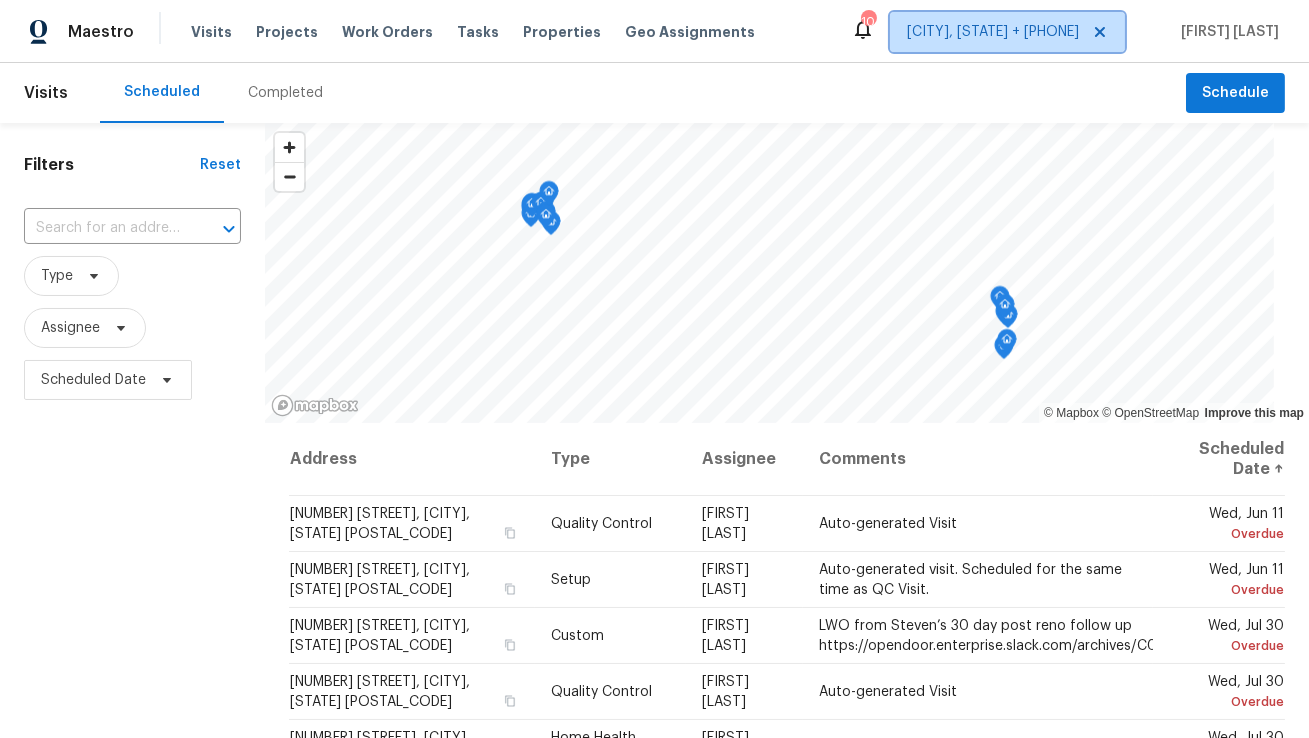 click on "Miami, FL + 1" at bounding box center (993, 32) 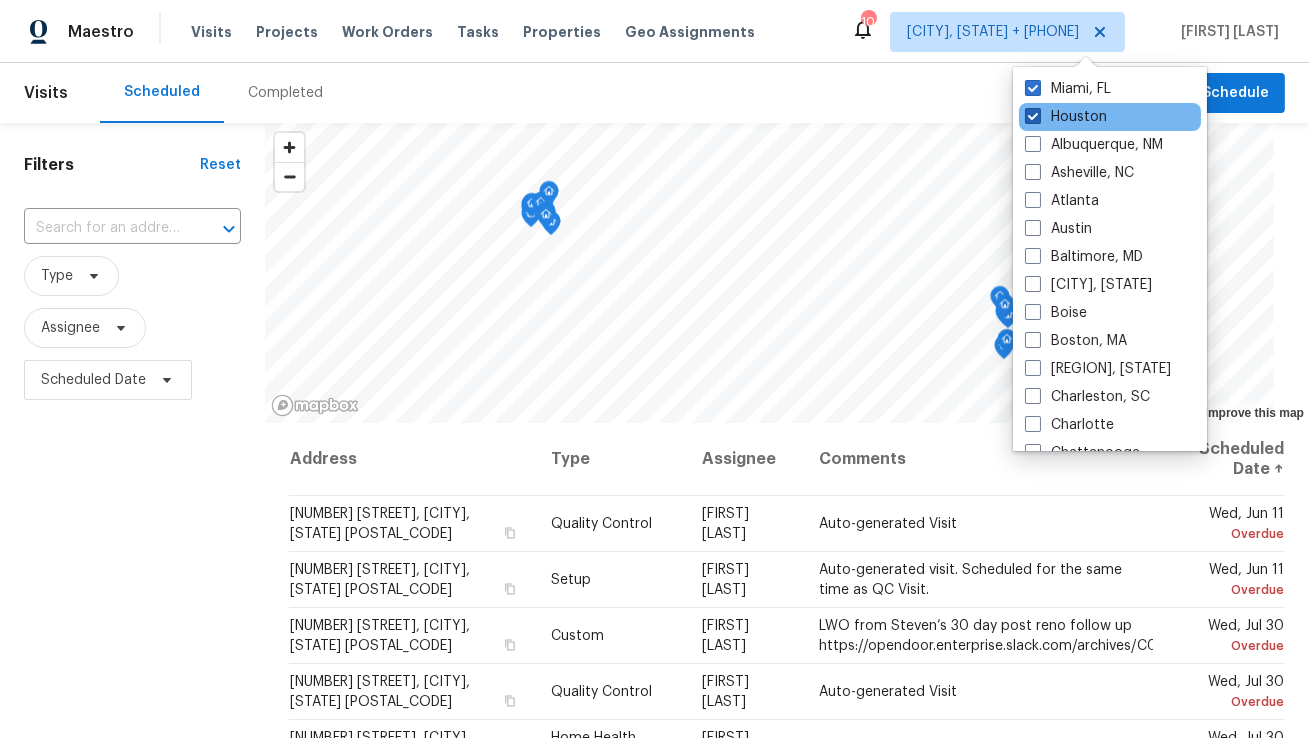 click on "Houston" at bounding box center [1066, 117] 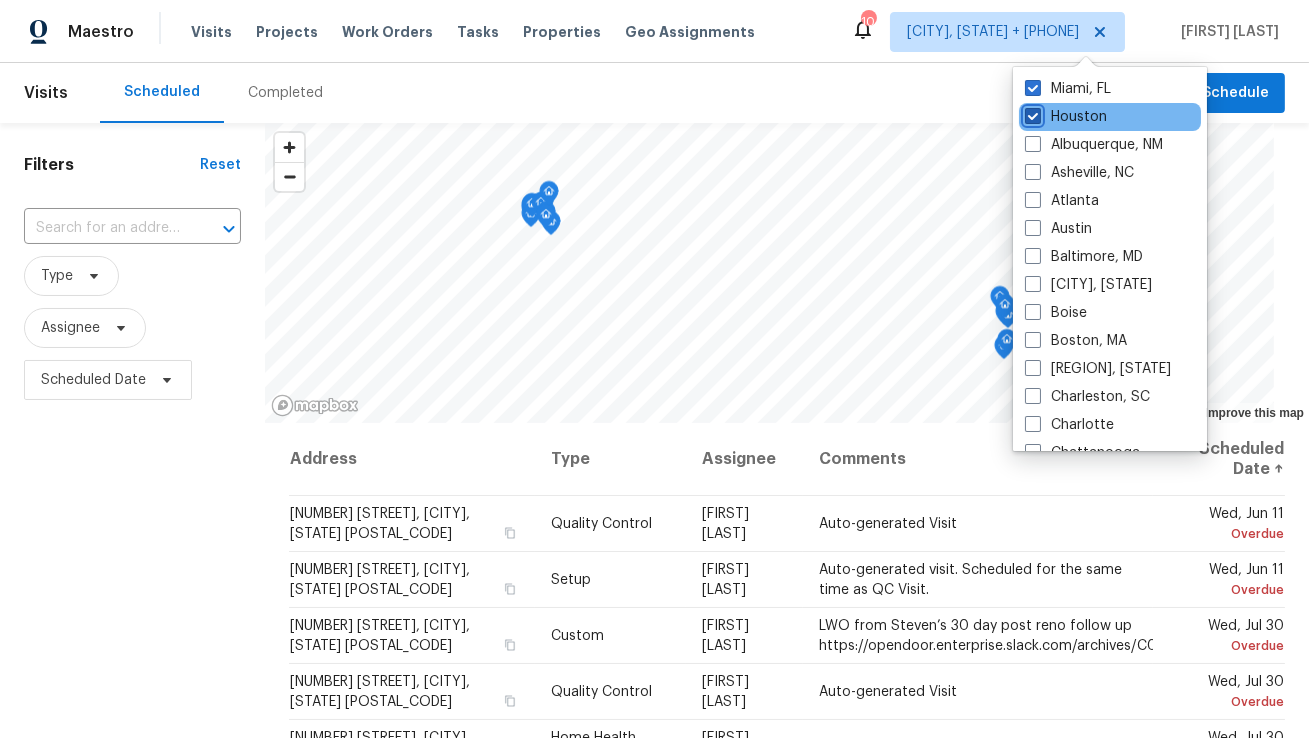 click on "Houston" at bounding box center (1031, 113) 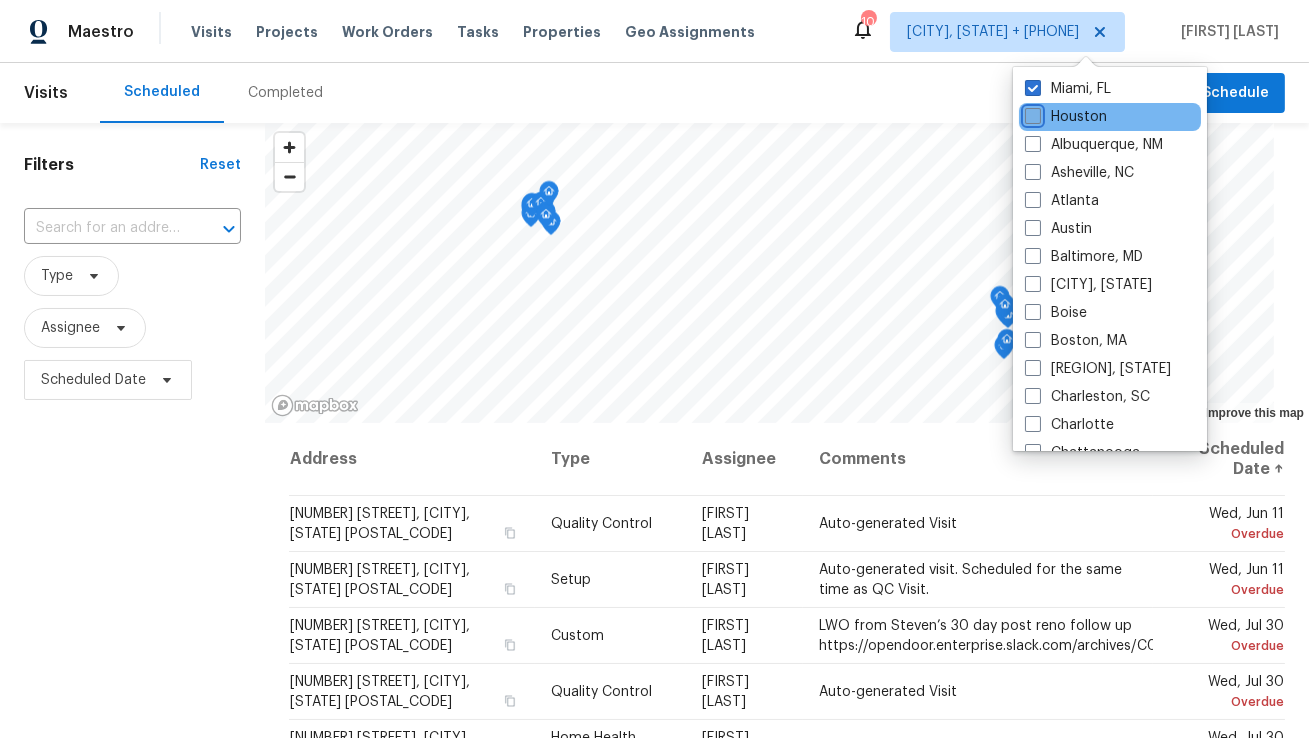 checkbox on "false" 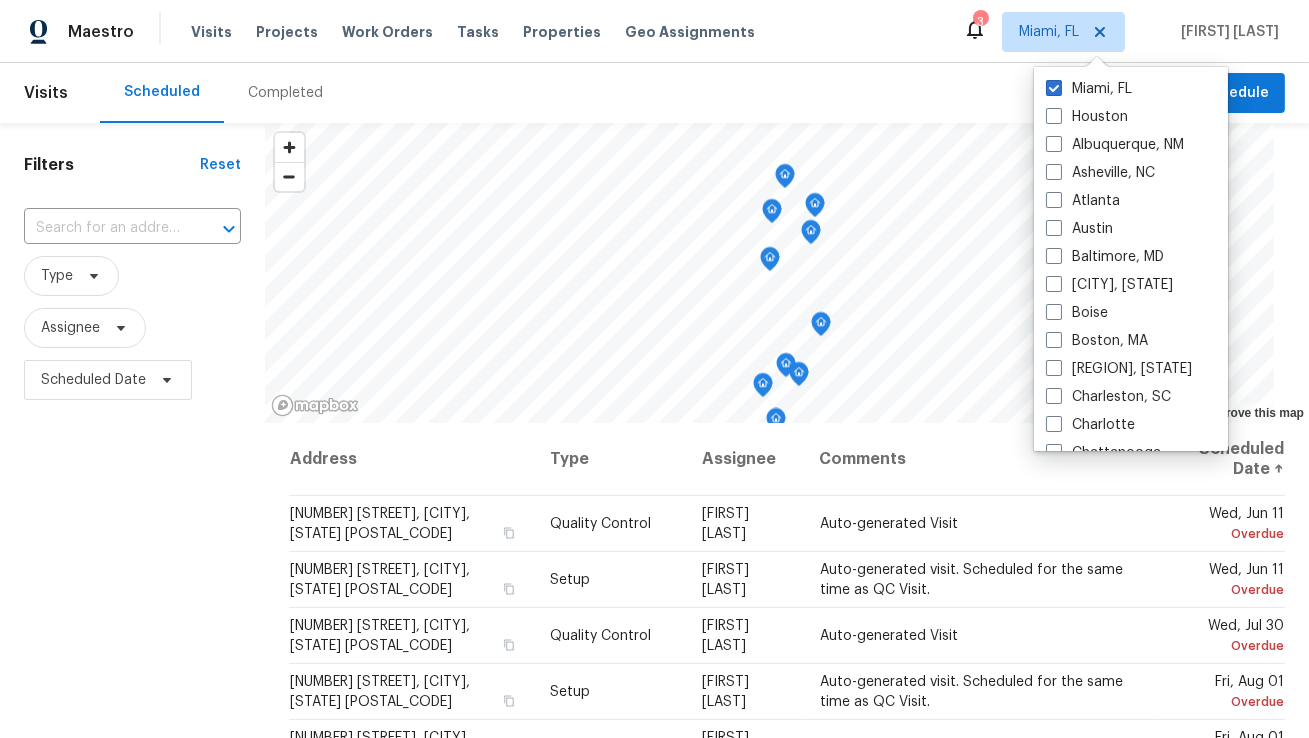 click on "Maestro Visits Projects Work Orders Tasks Properties Geo Assignments 3 Miami, FL Elsa Frieri" at bounding box center (654, 31) 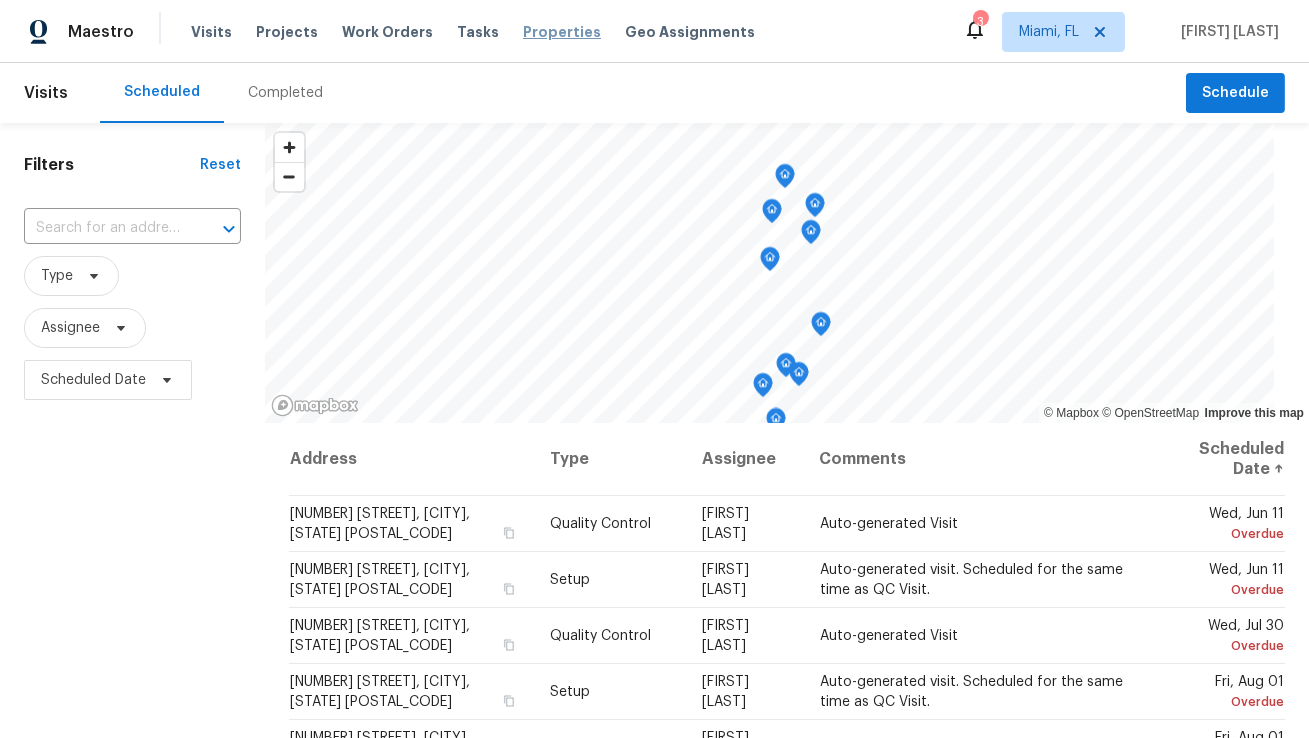 click on "Properties" at bounding box center (562, 32) 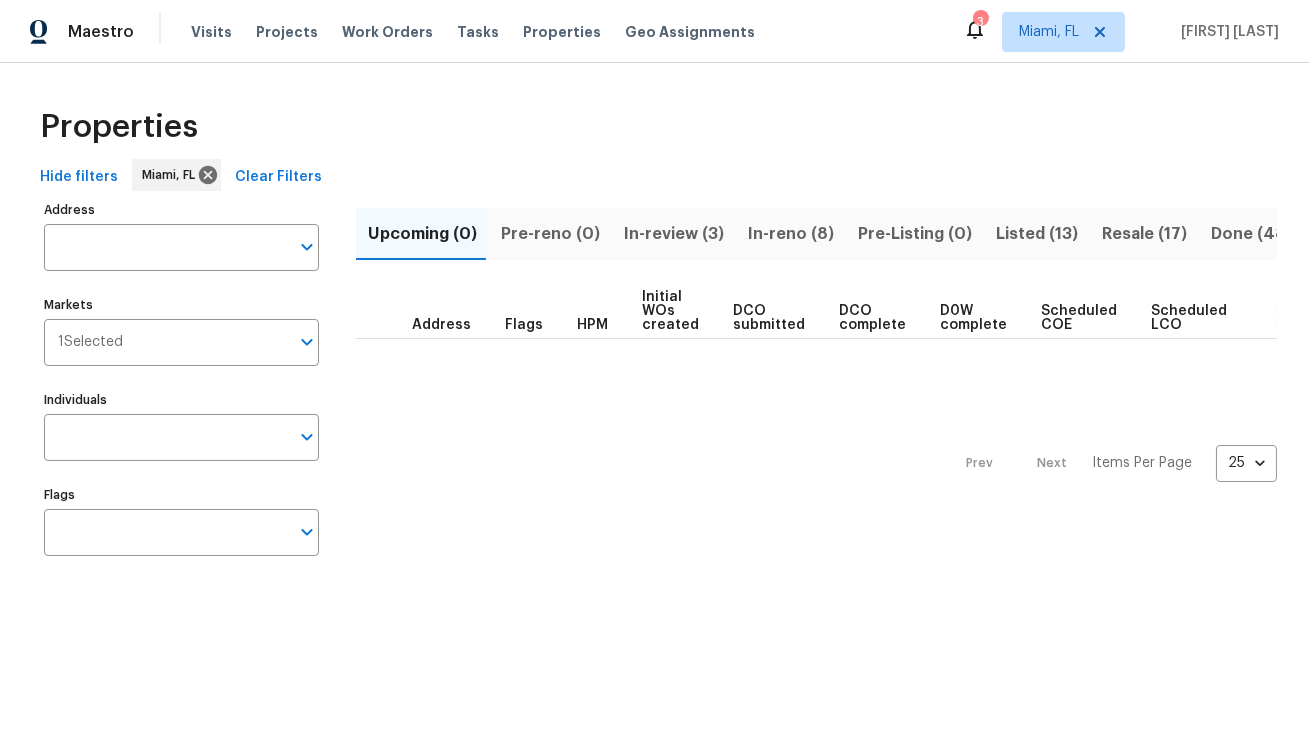 click on "In-reno (8)" at bounding box center [791, 234] 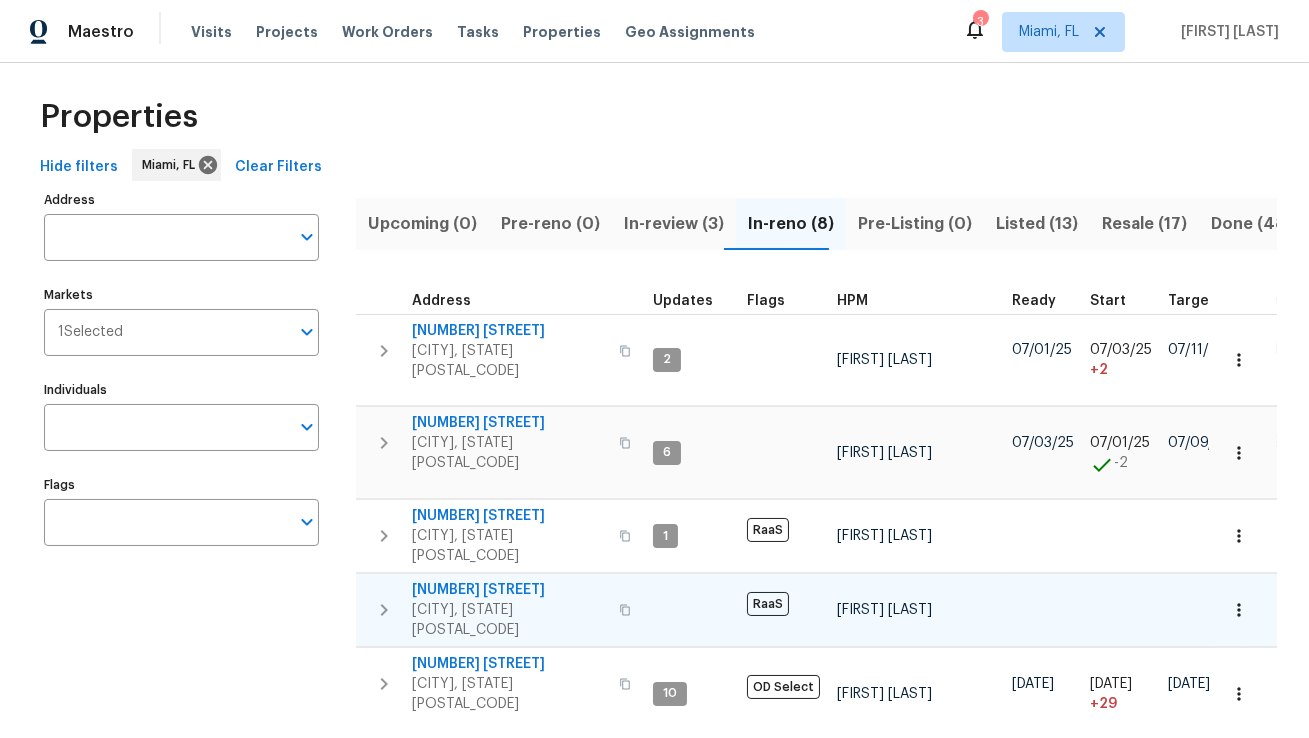 scroll, scrollTop: 0, scrollLeft: 0, axis: both 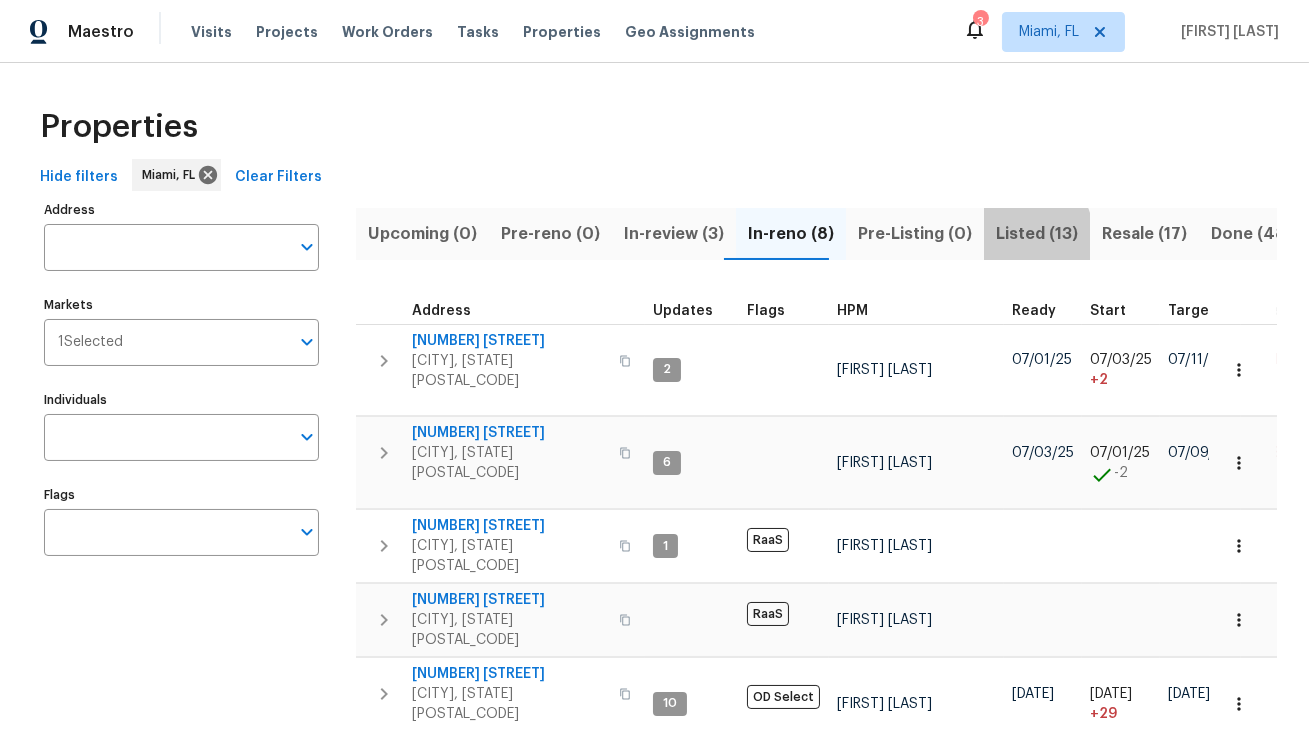 click on "Listed (13)" at bounding box center (1037, 234) 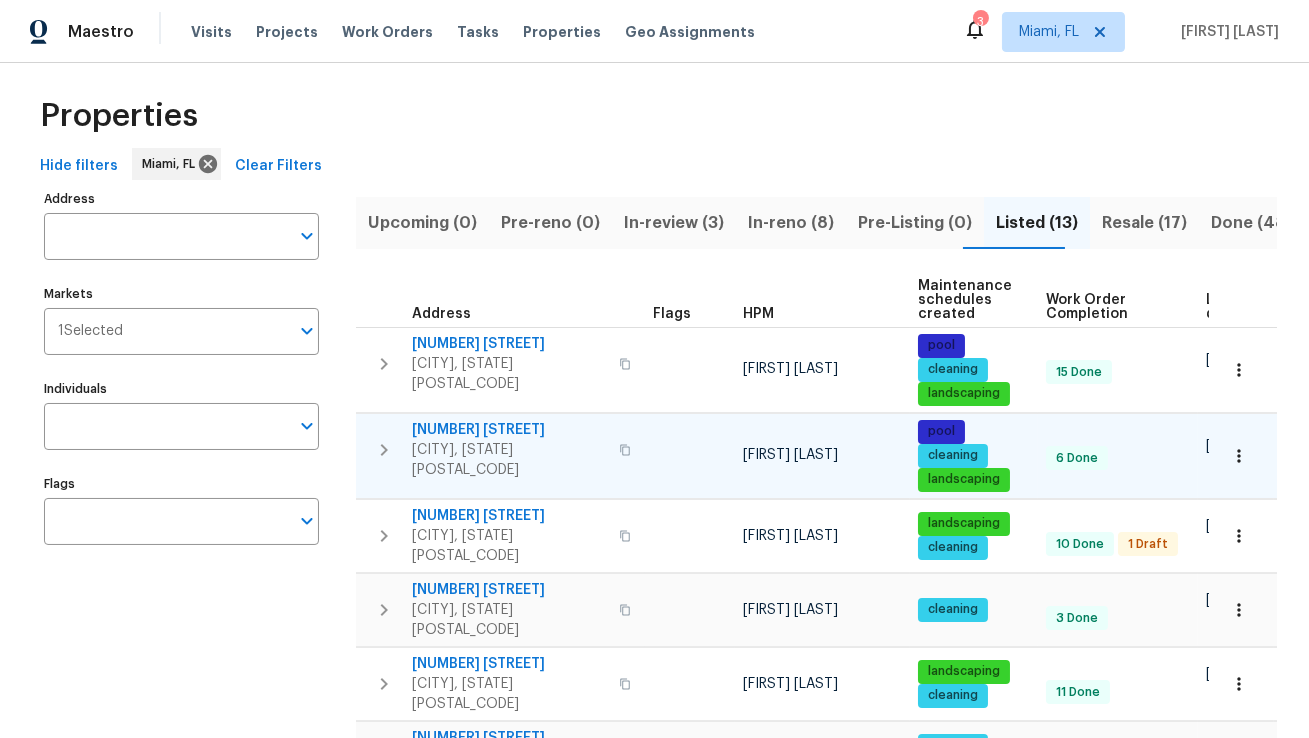 scroll, scrollTop: 2, scrollLeft: 0, axis: vertical 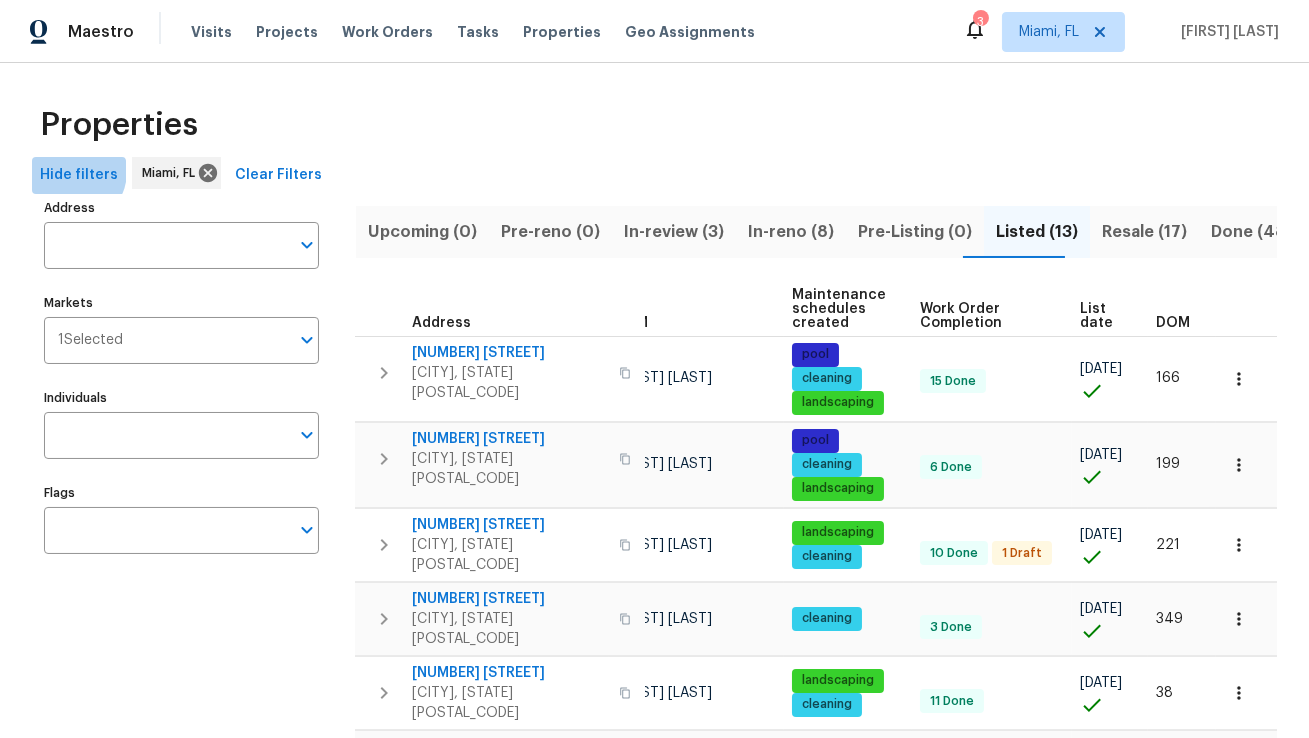click on "Hide filters" at bounding box center [79, 175] 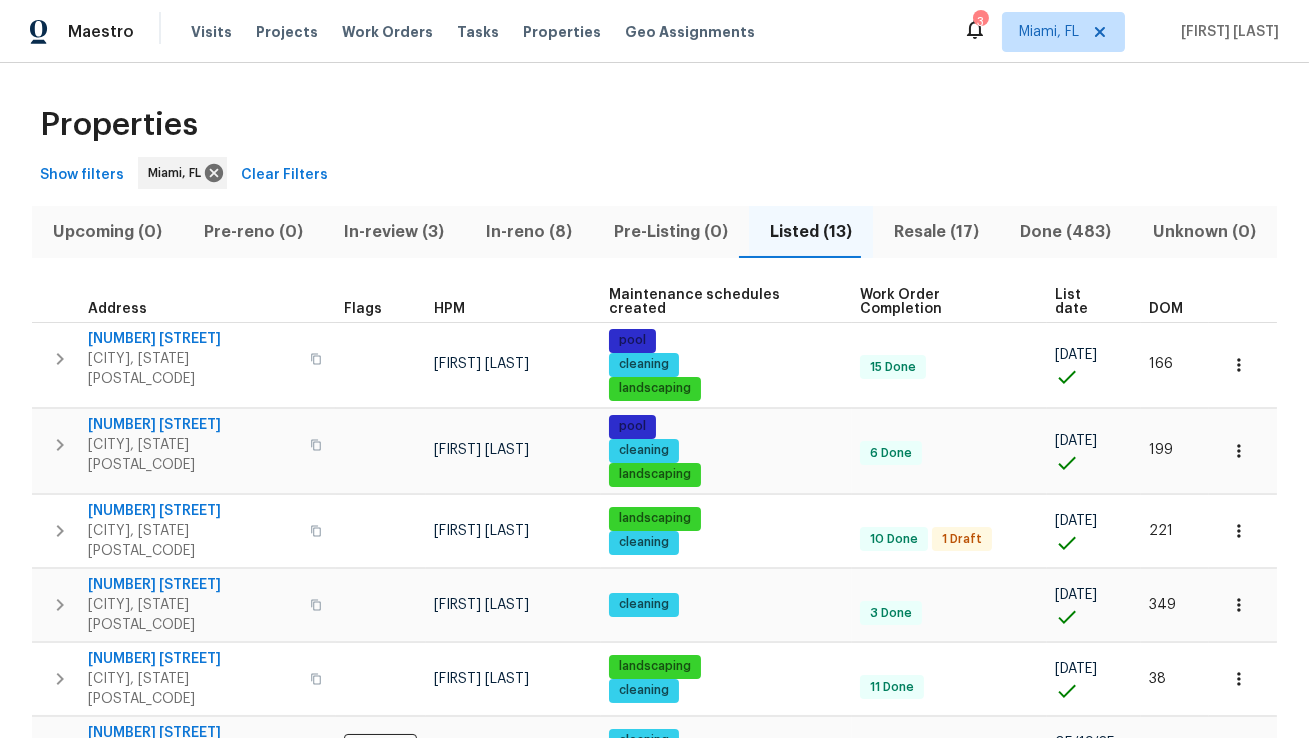 click on "List date" at bounding box center [1085, 302] 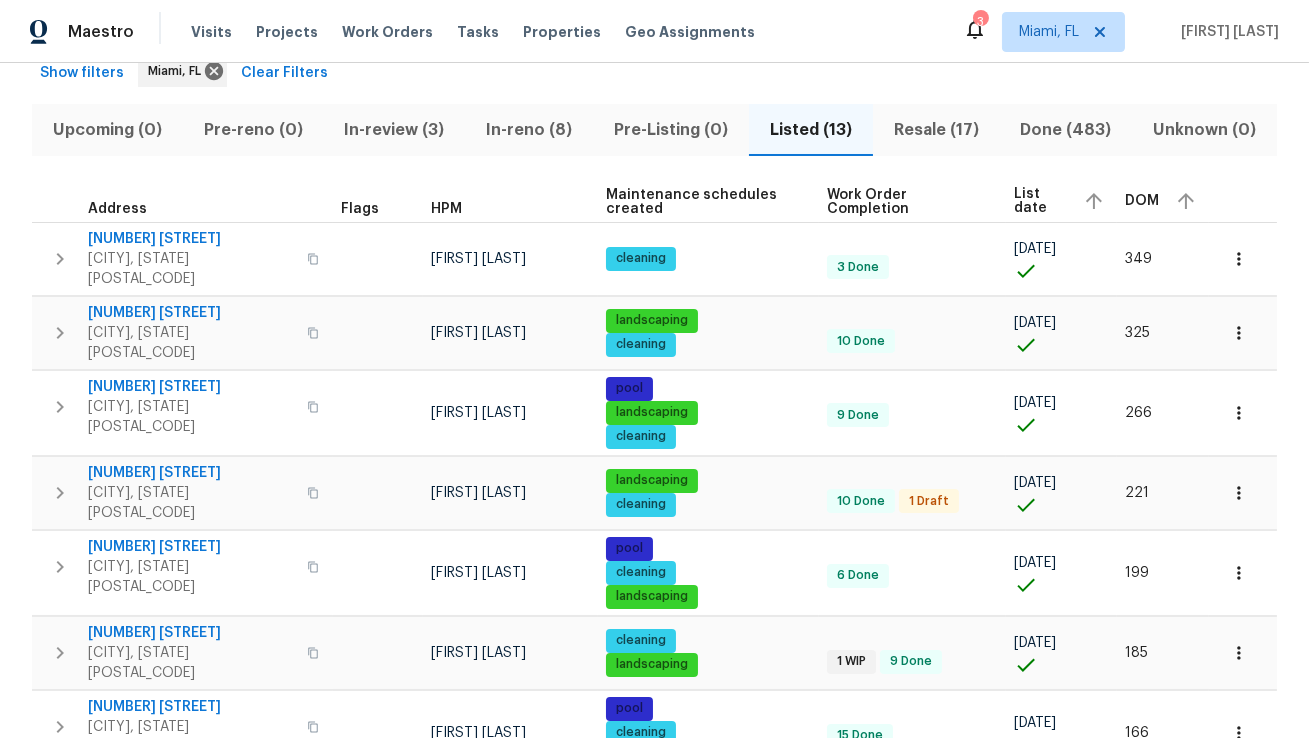 scroll, scrollTop: 105, scrollLeft: 0, axis: vertical 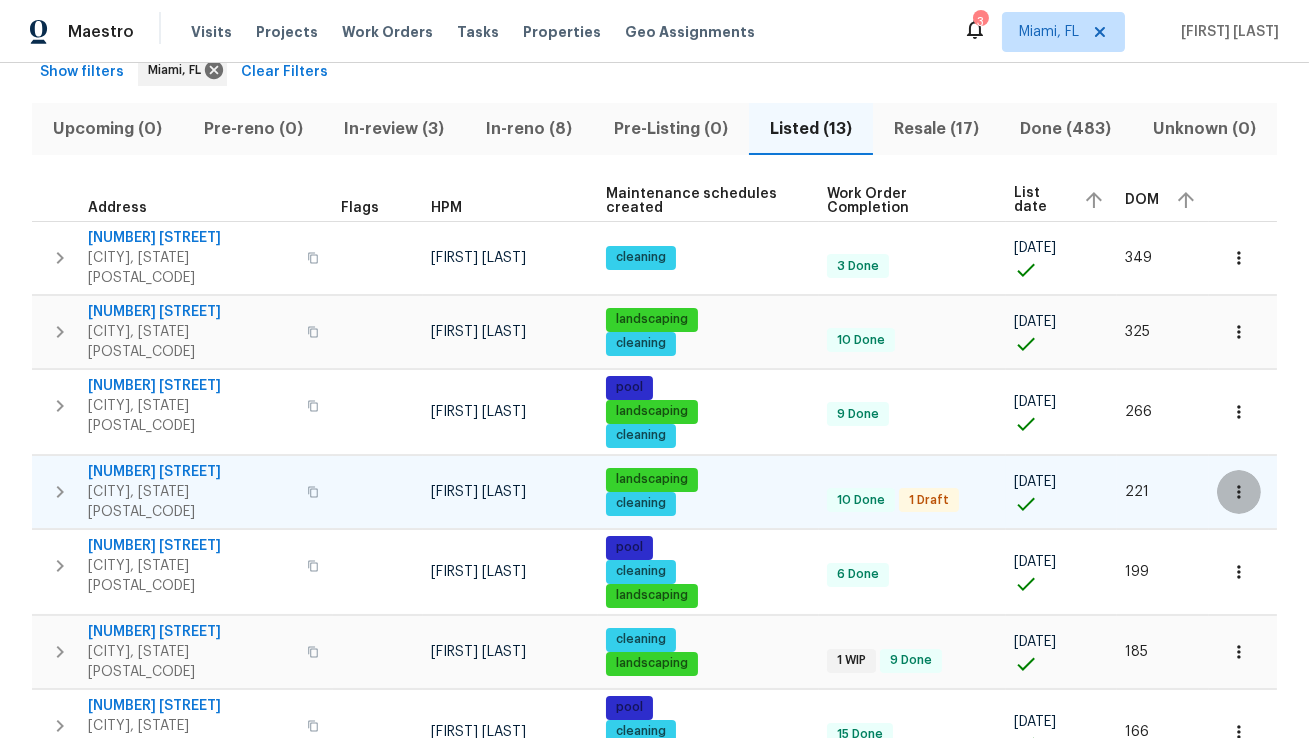 click 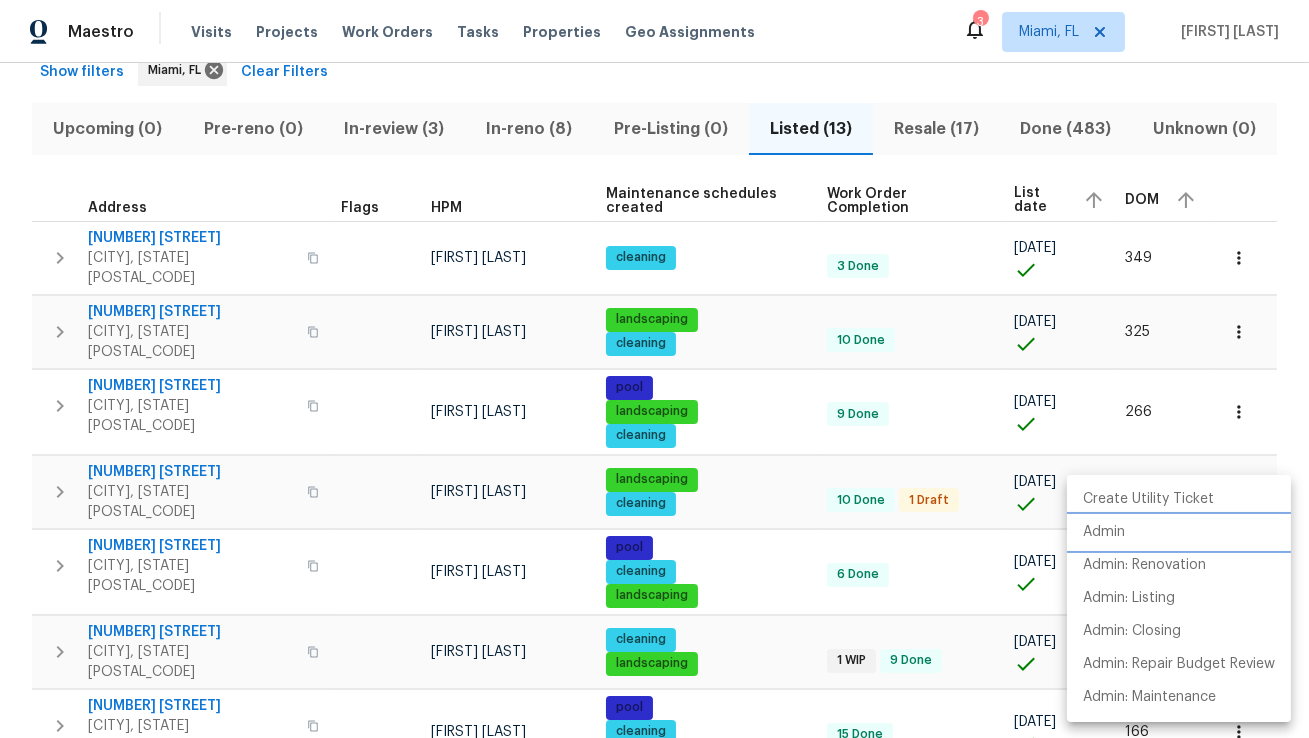 click on "Admin" at bounding box center [1104, 532] 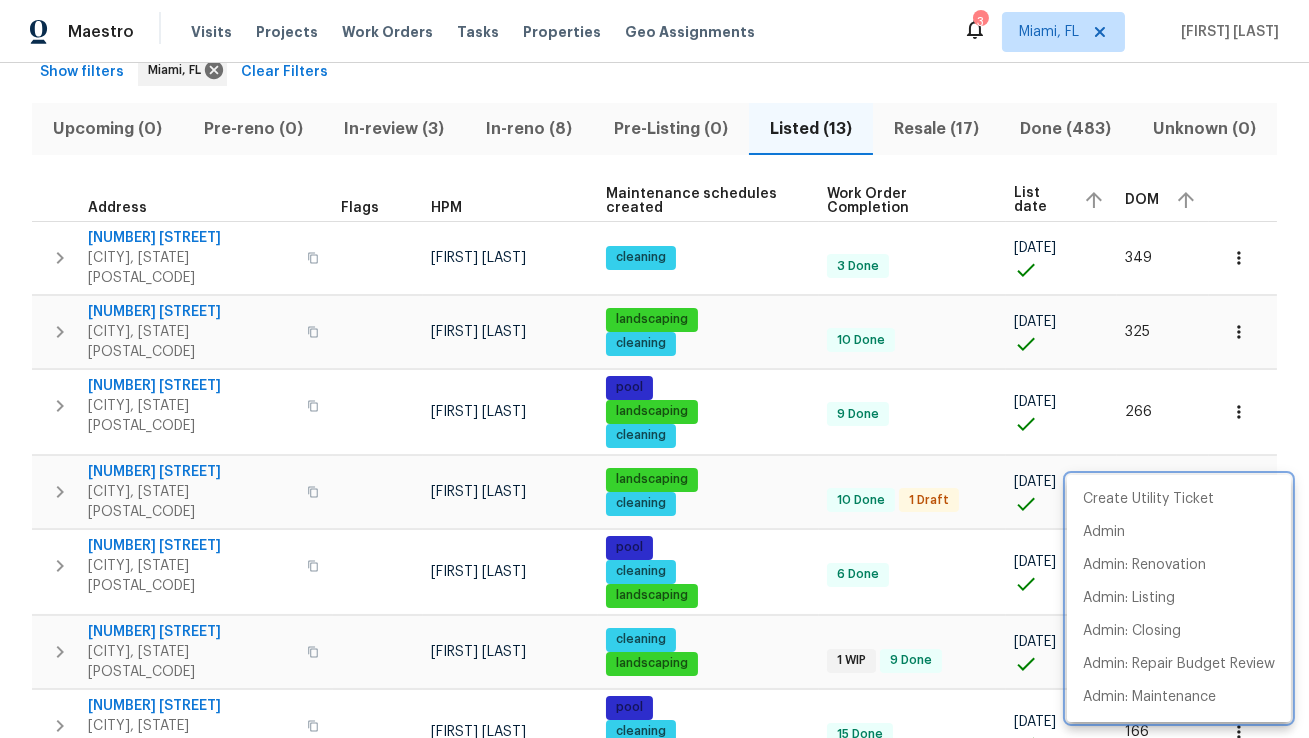 click at bounding box center [654, 369] 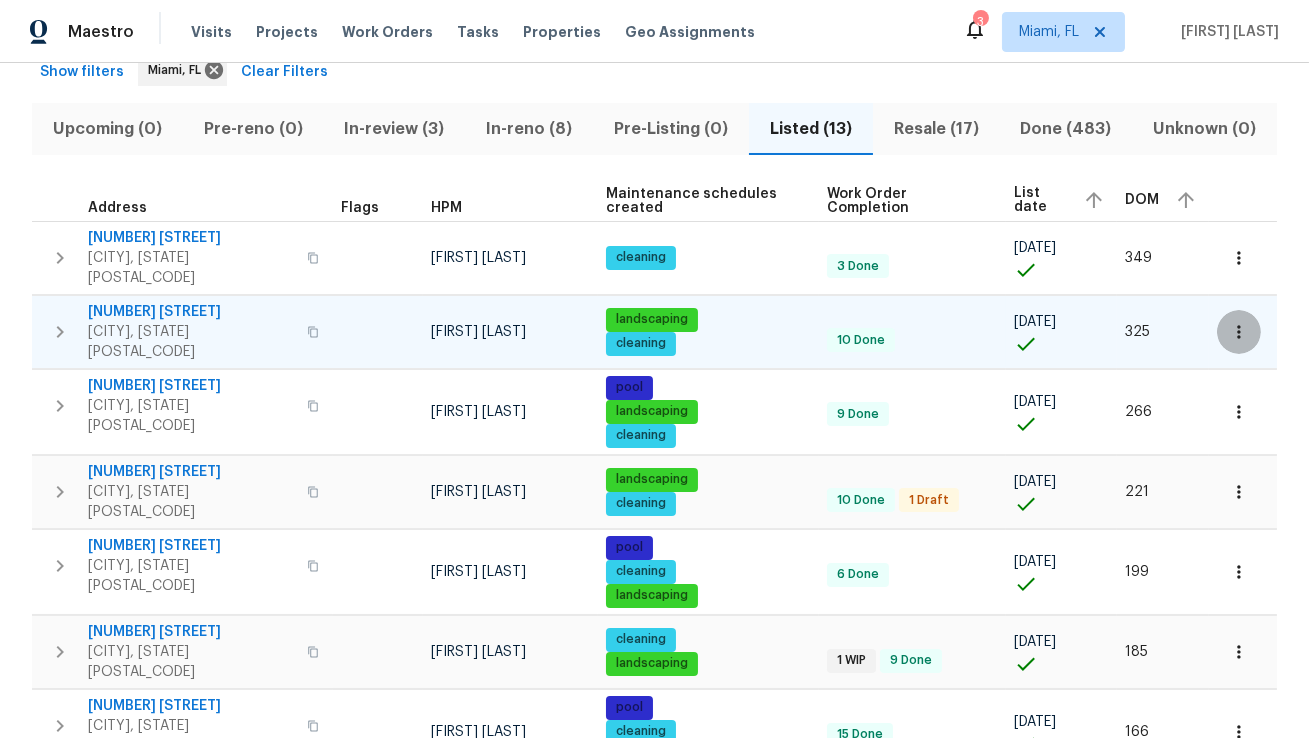 click at bounding box center [1239, 332] 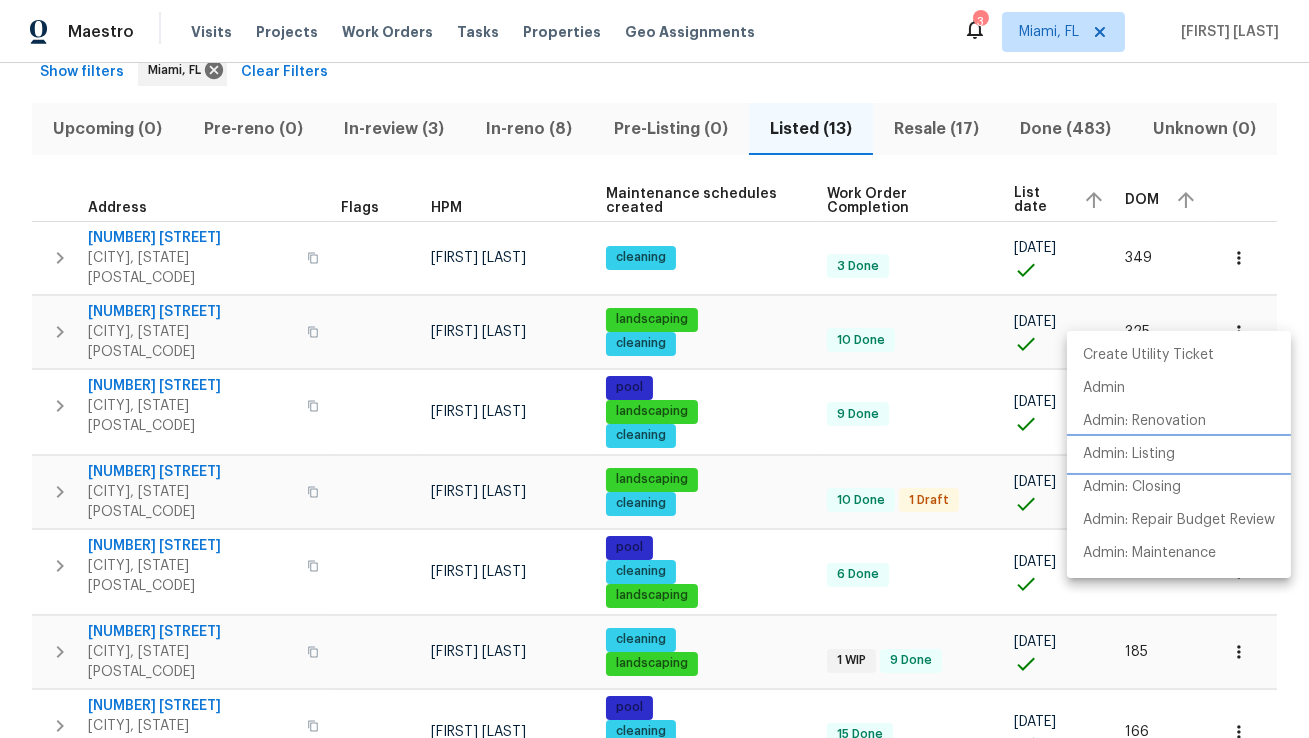 click on "Admin: Listing" at bounding box center (1129, 454) 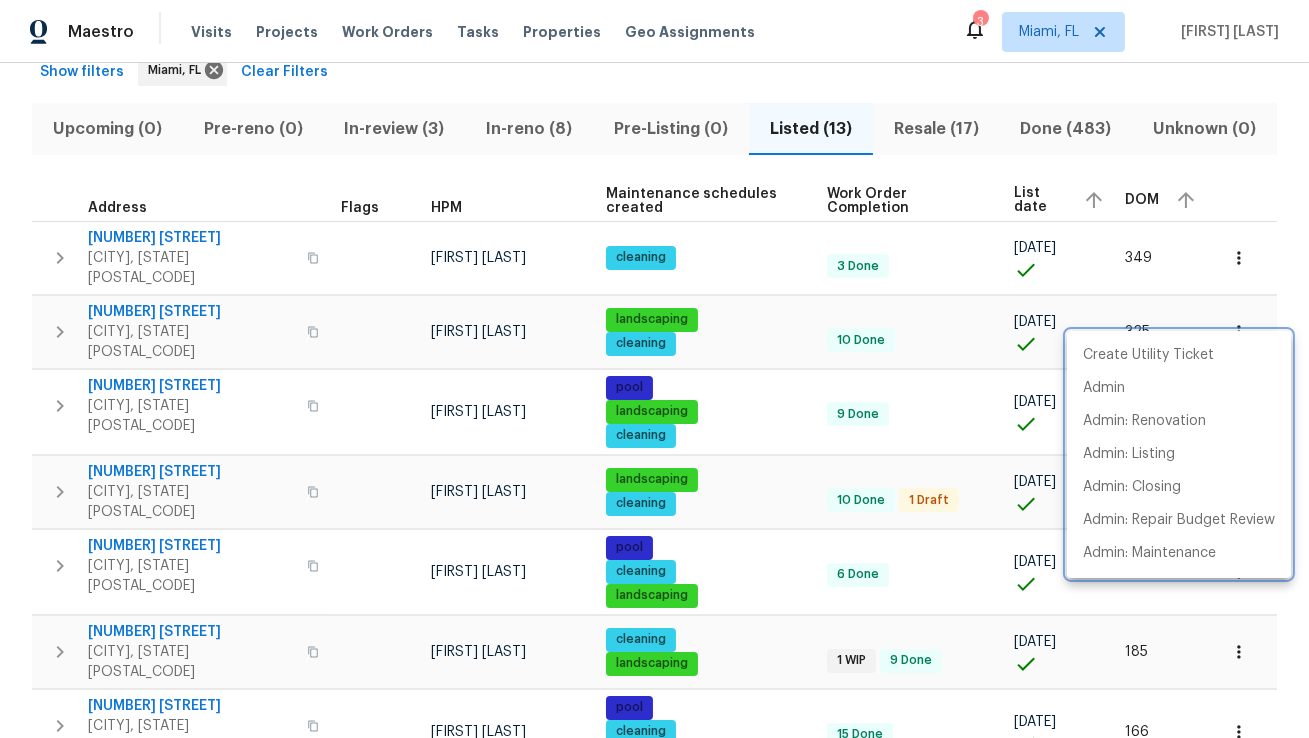 click at bounding box center [654, 369] 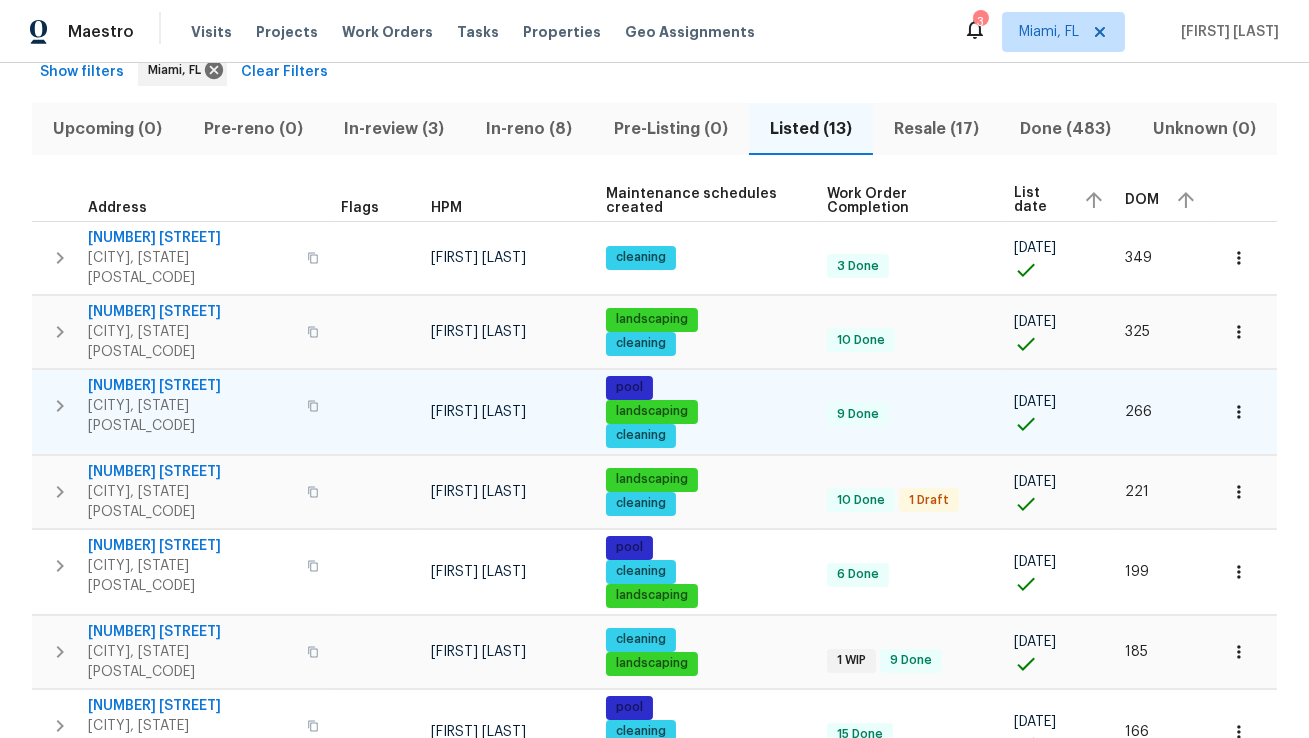 click 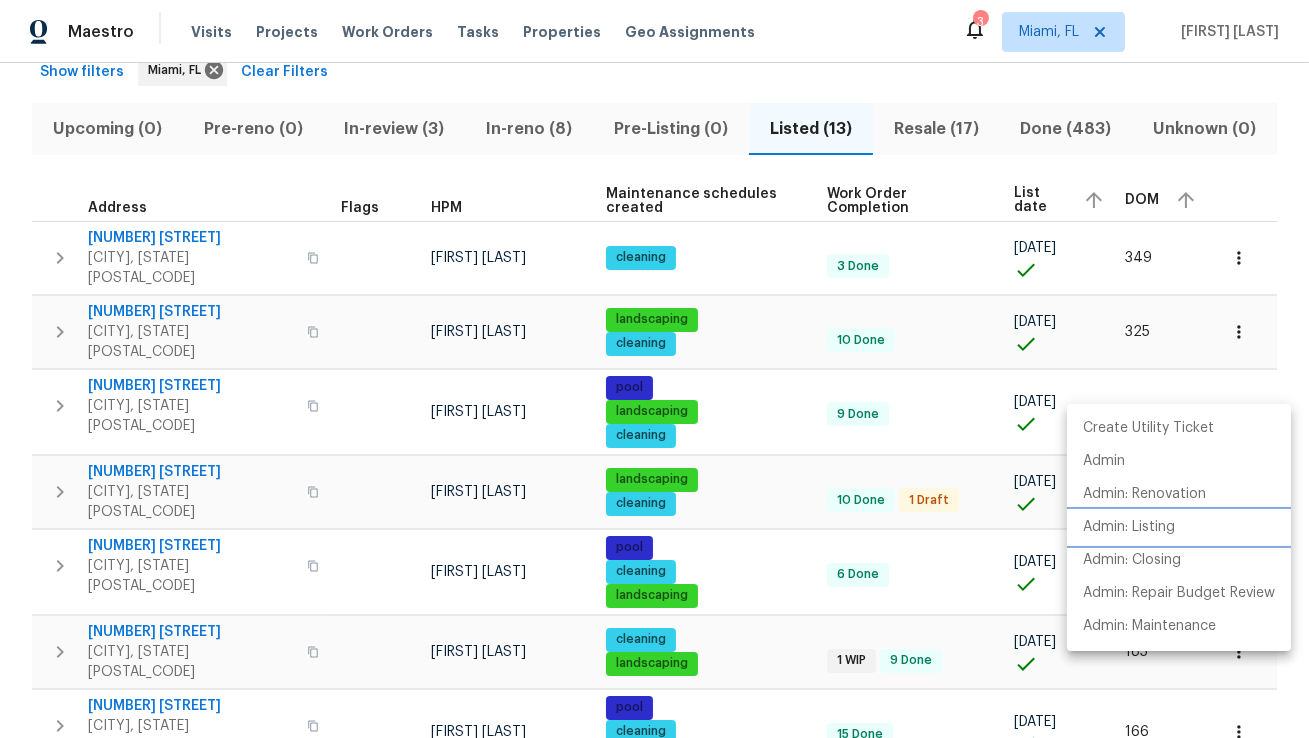 click on "Admin: Listing" at bounding box center [1129, 527] 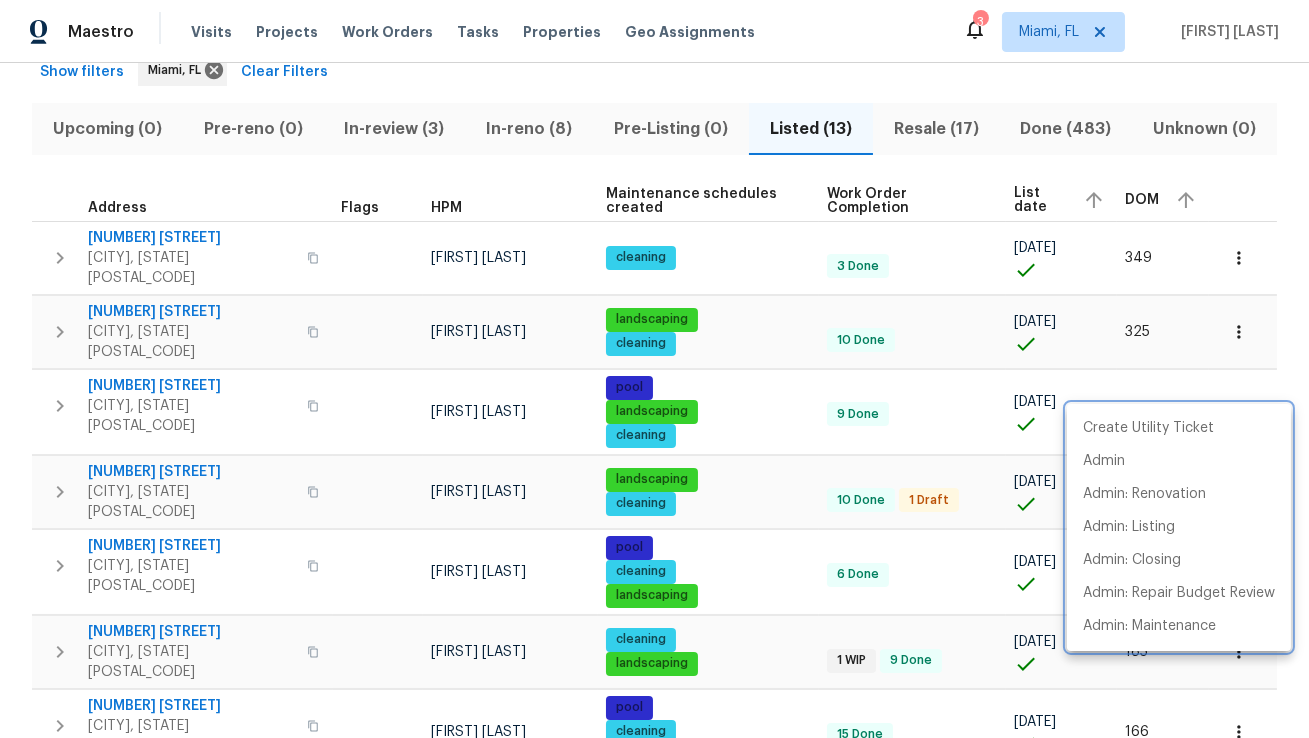 click at bounding box center (654, 369) 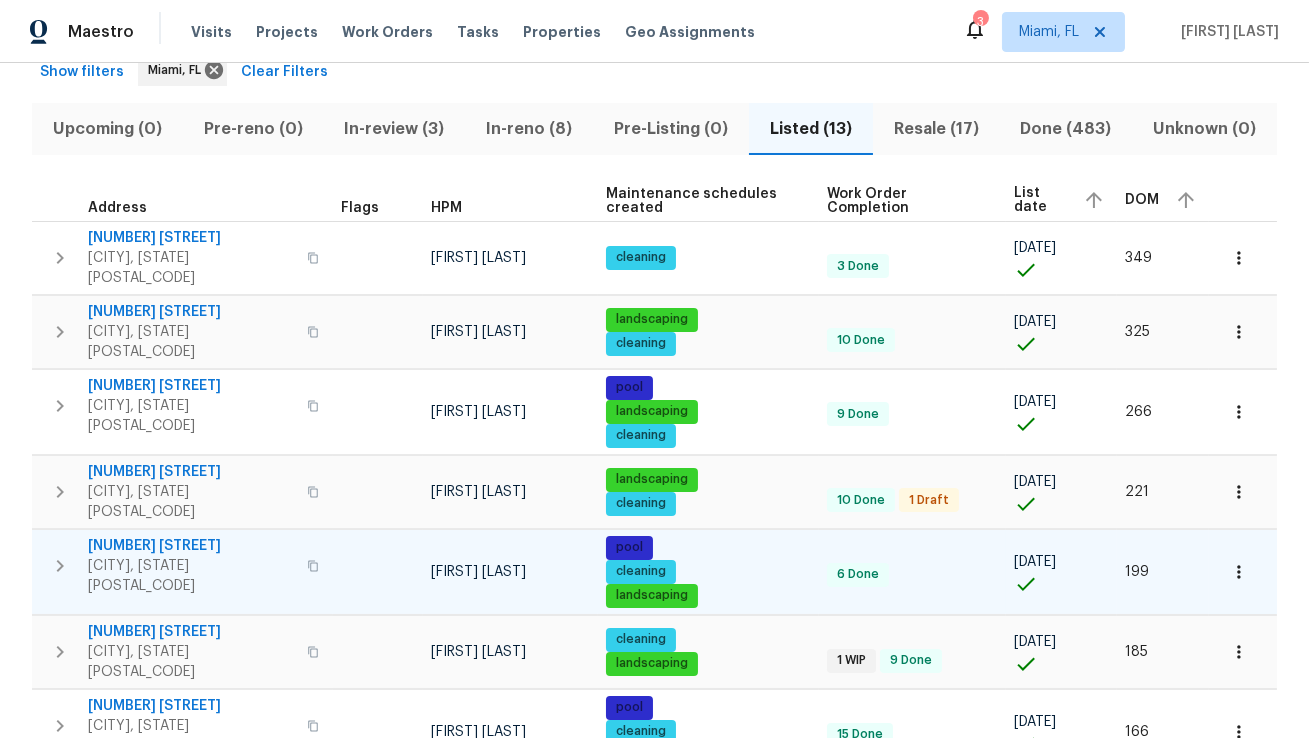 click 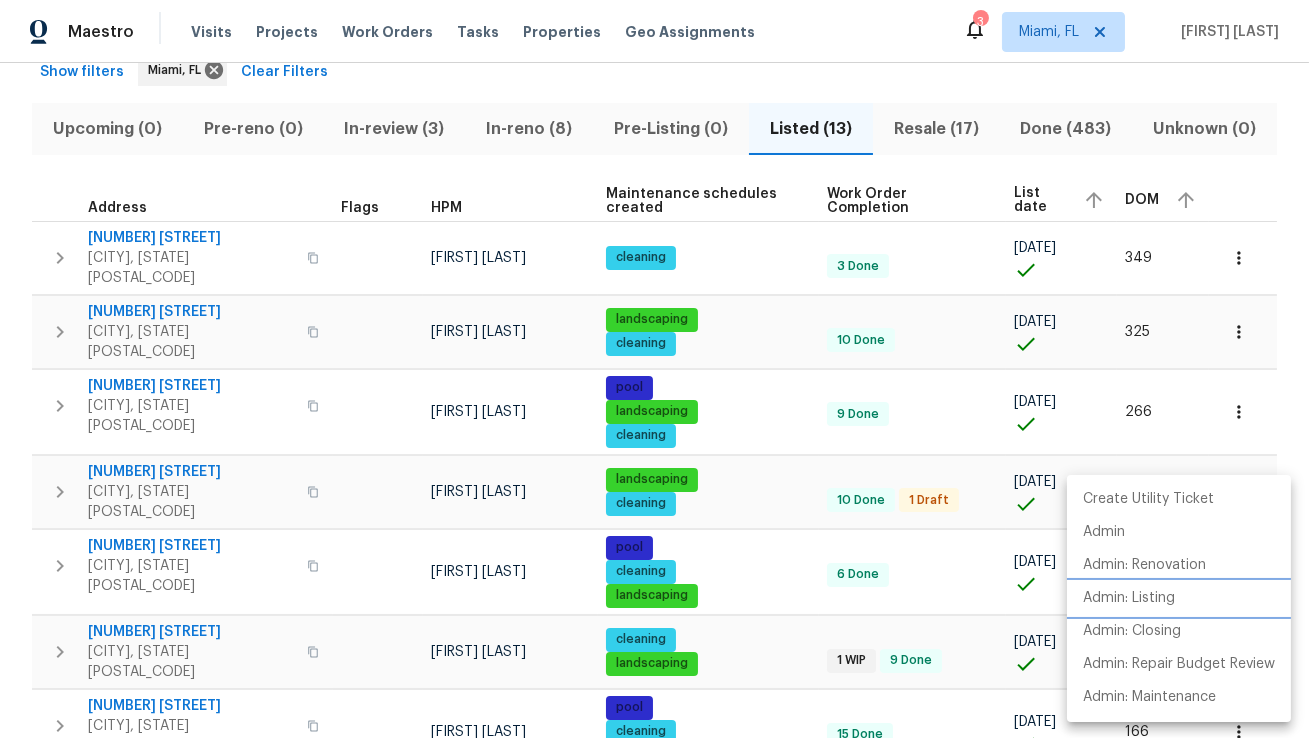 click on "Admin: Listing" at bounding box center (1129, 598) 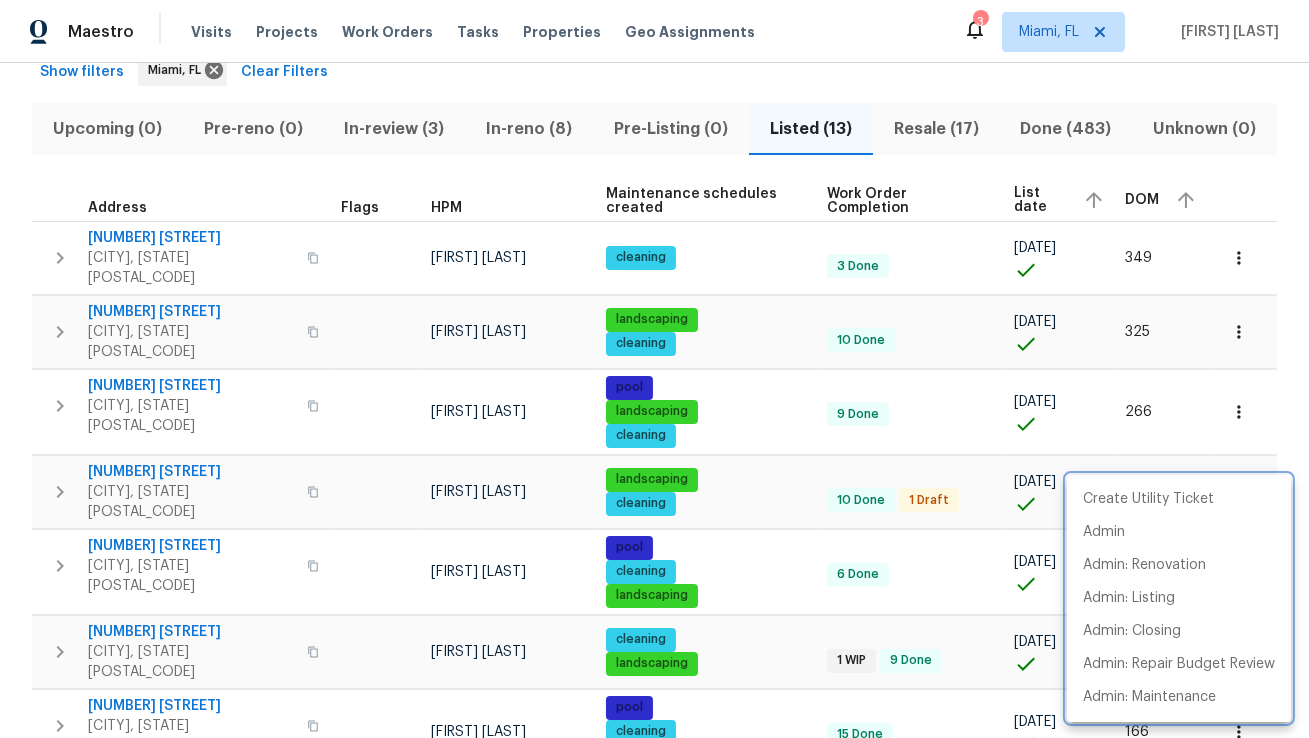 click at bounding box center (654, 369) 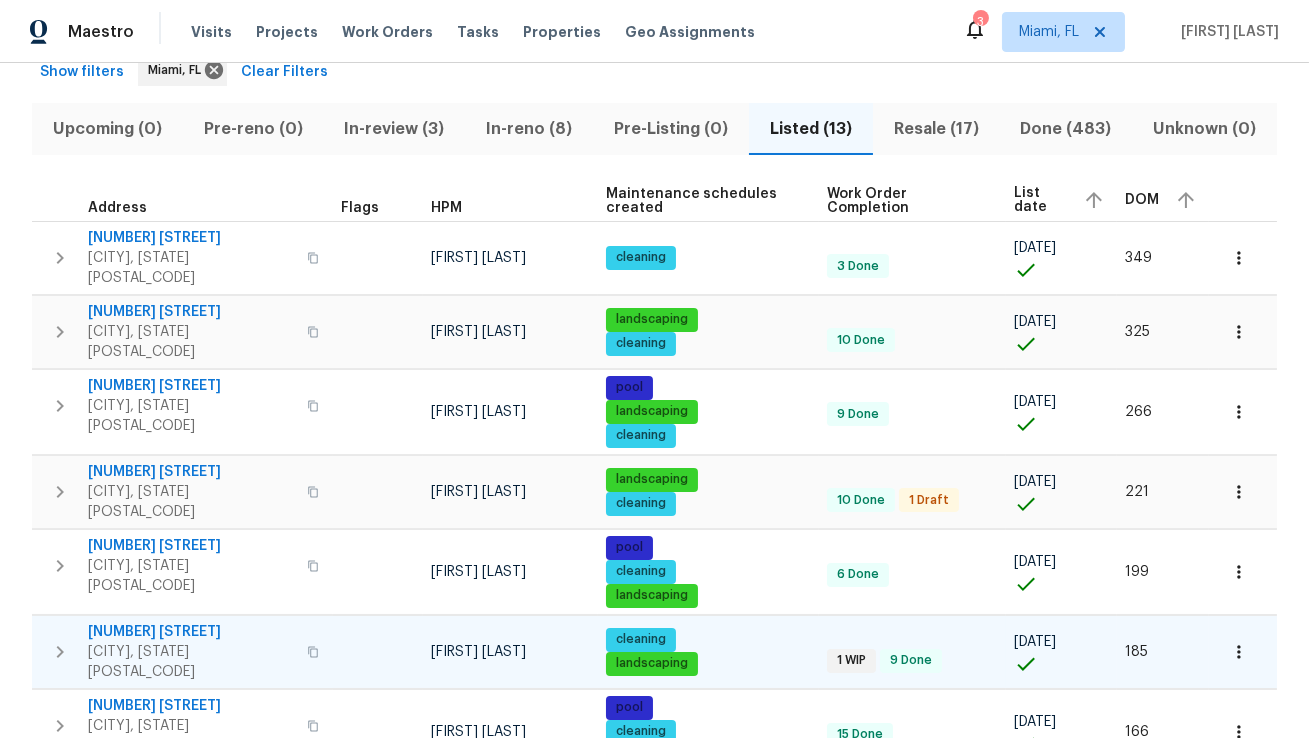 click 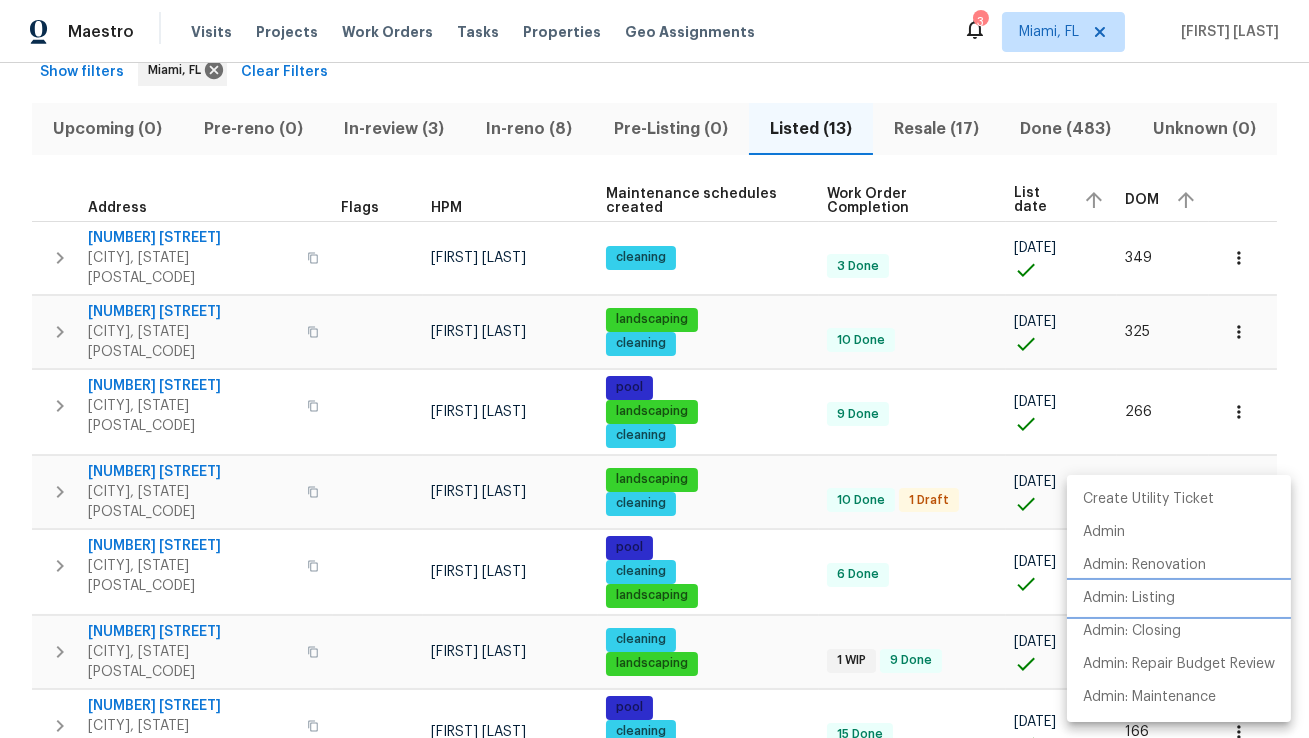 click on "Admin: Listing" at bounding box center [1129, 598] 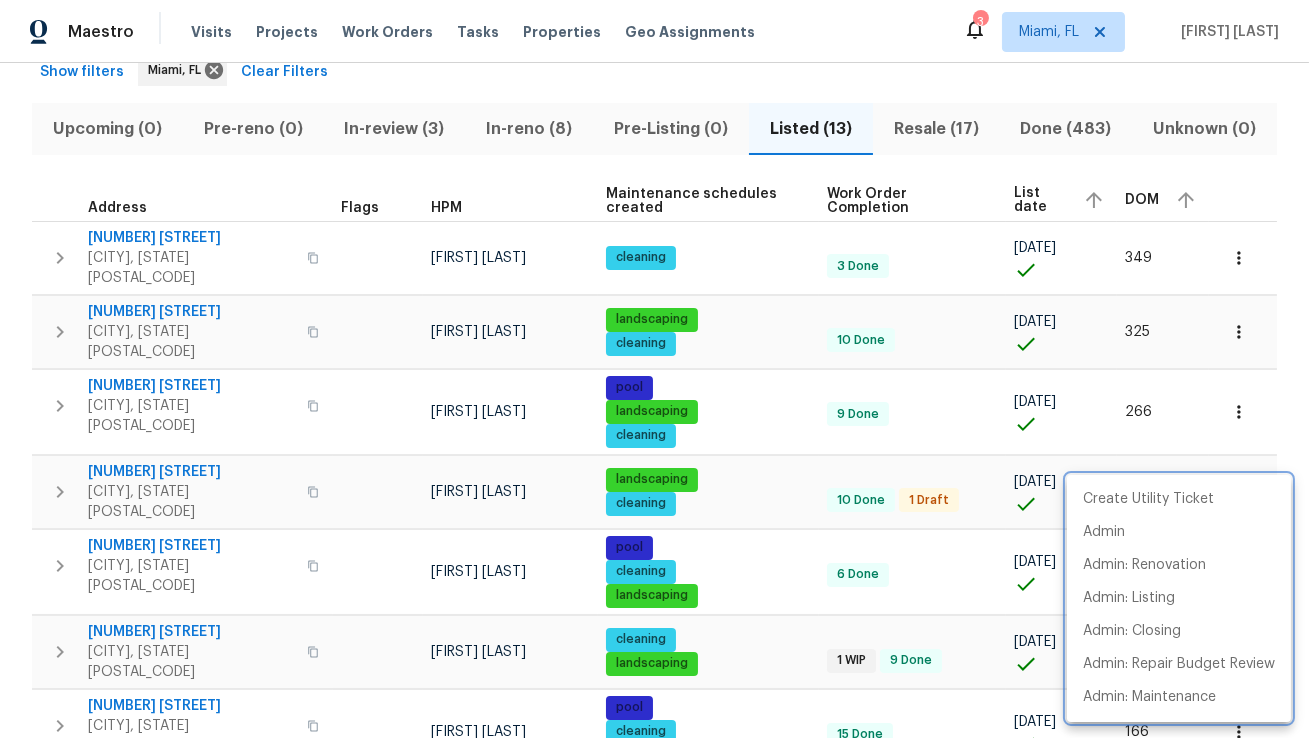 click at bounding box center (654, 369) 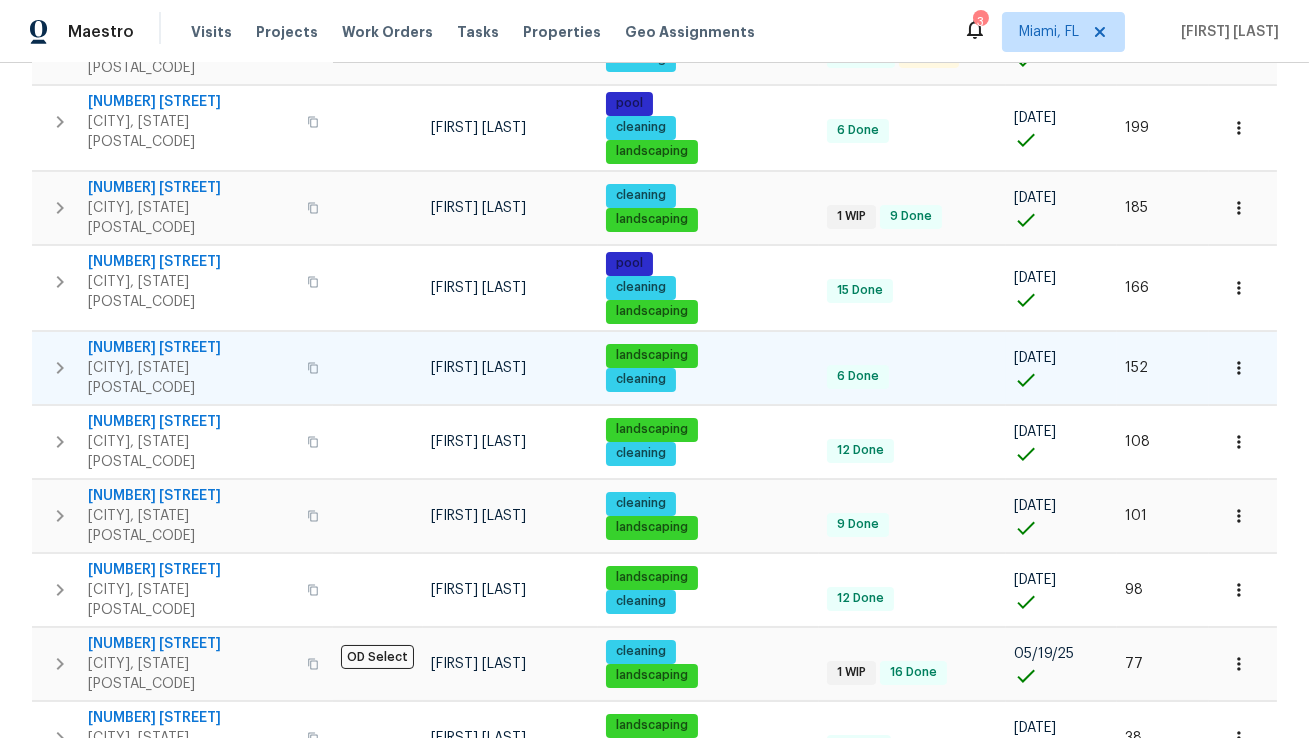 scroll, scrollTop: 551, scrollLeft: 0, axis: vertical 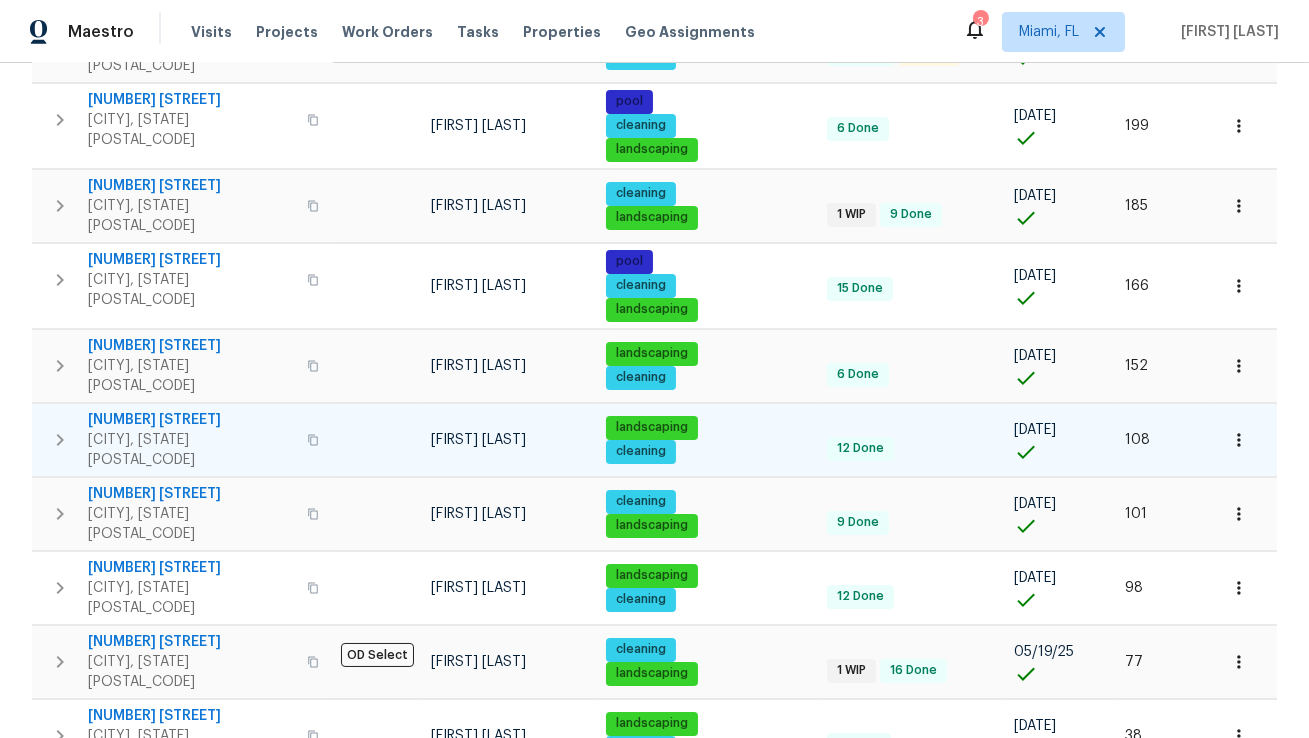 click 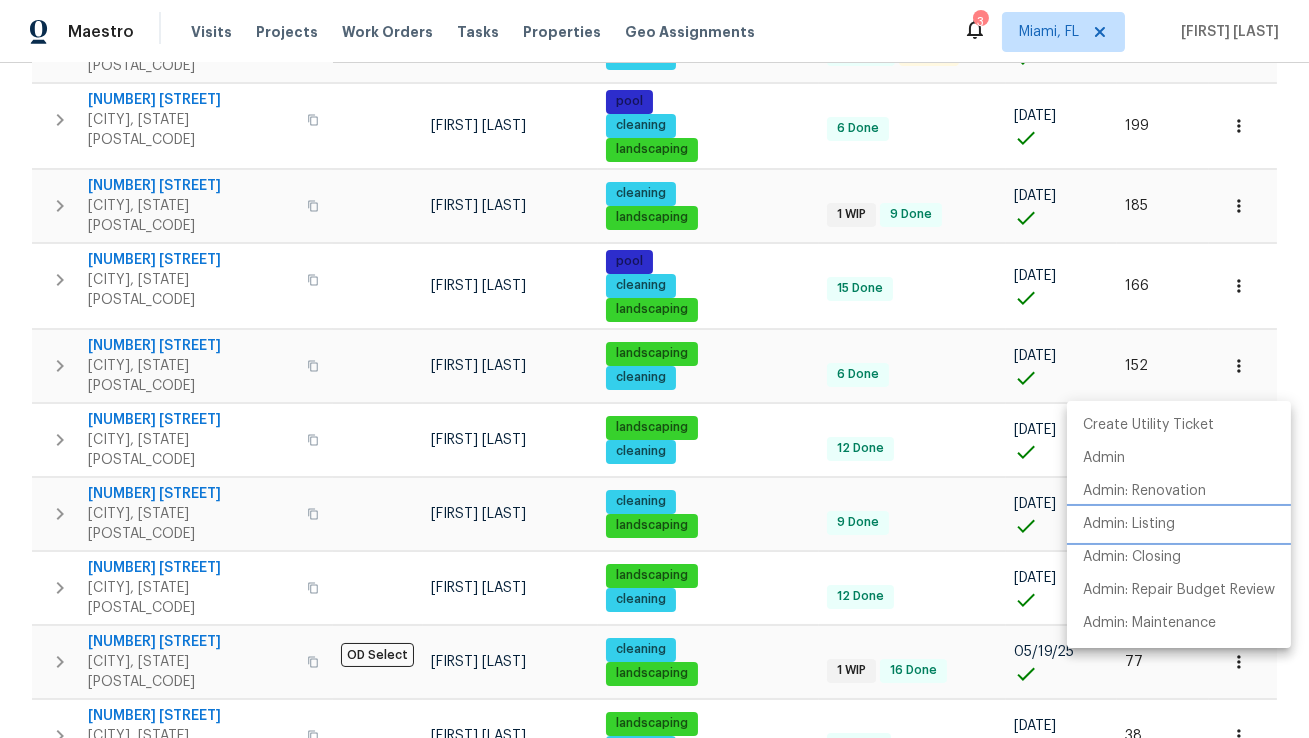 click on "Admin: Listing" at bounding box center [1129, 524] 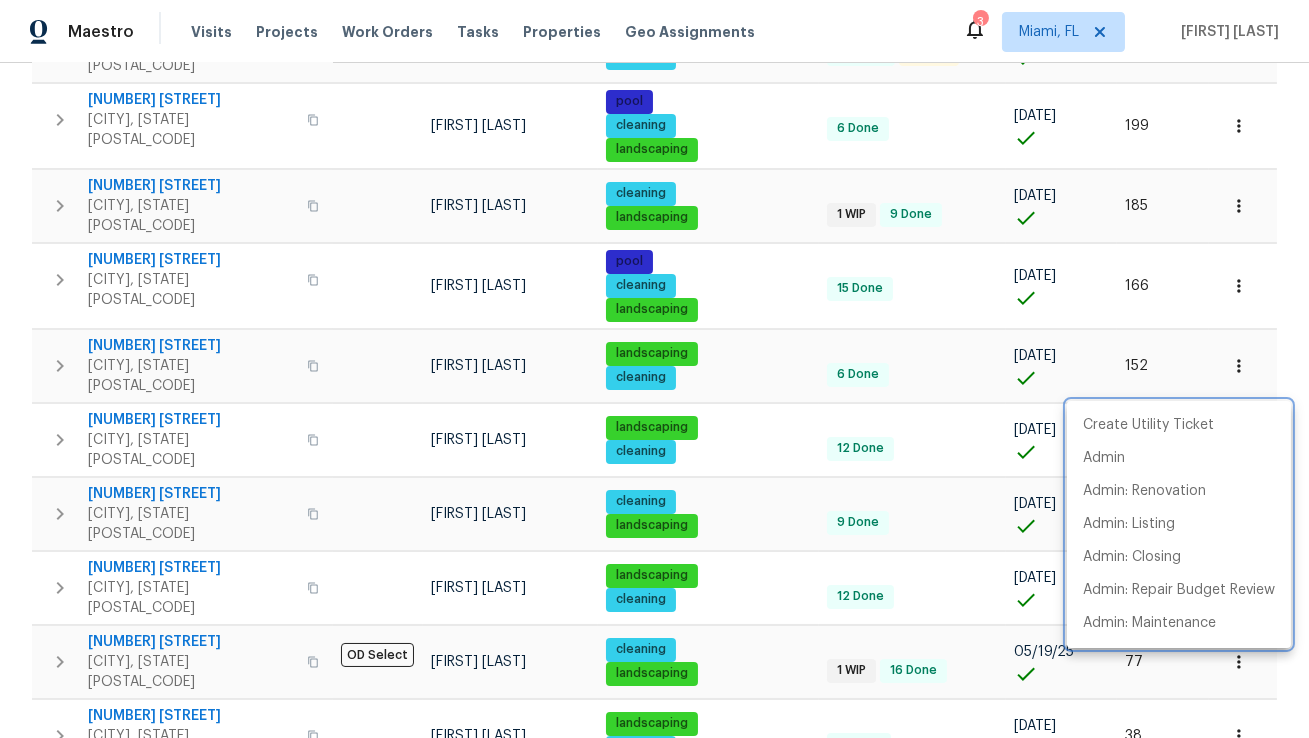 click at bounding box center [654, 369] 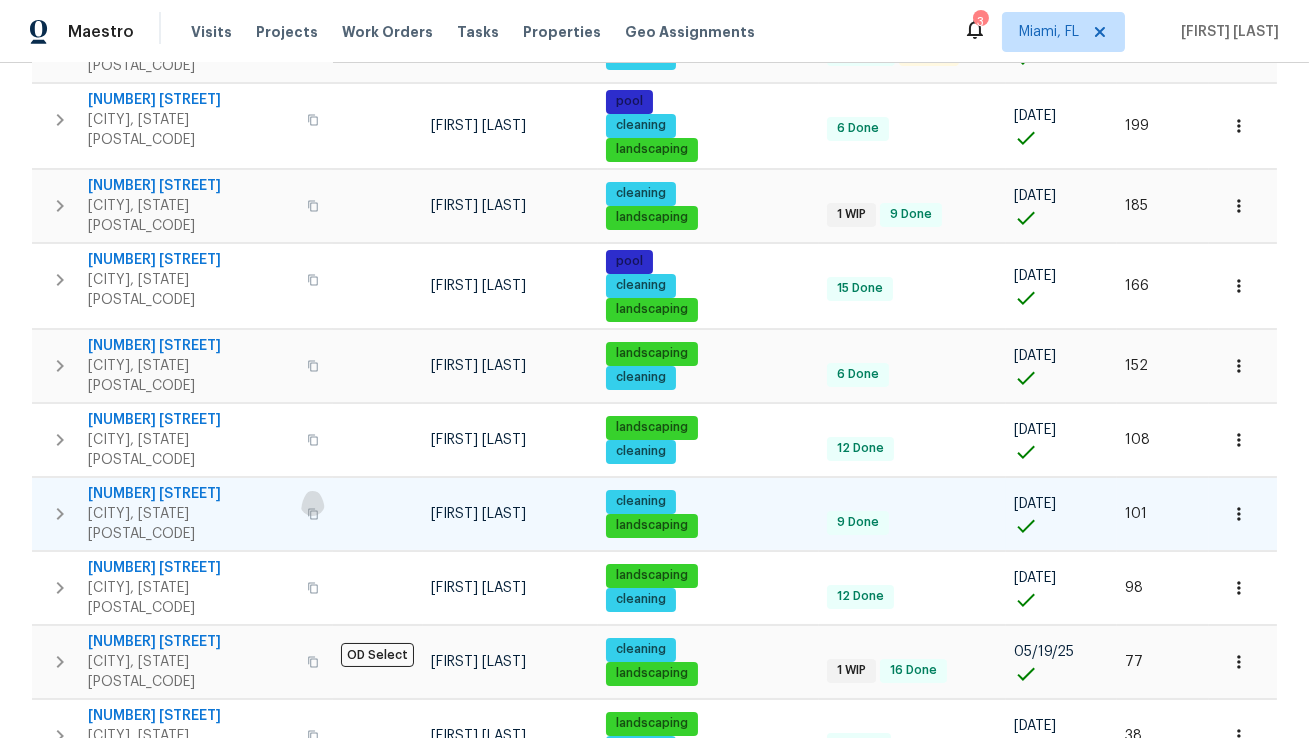 click at bounding box center [313, 514] 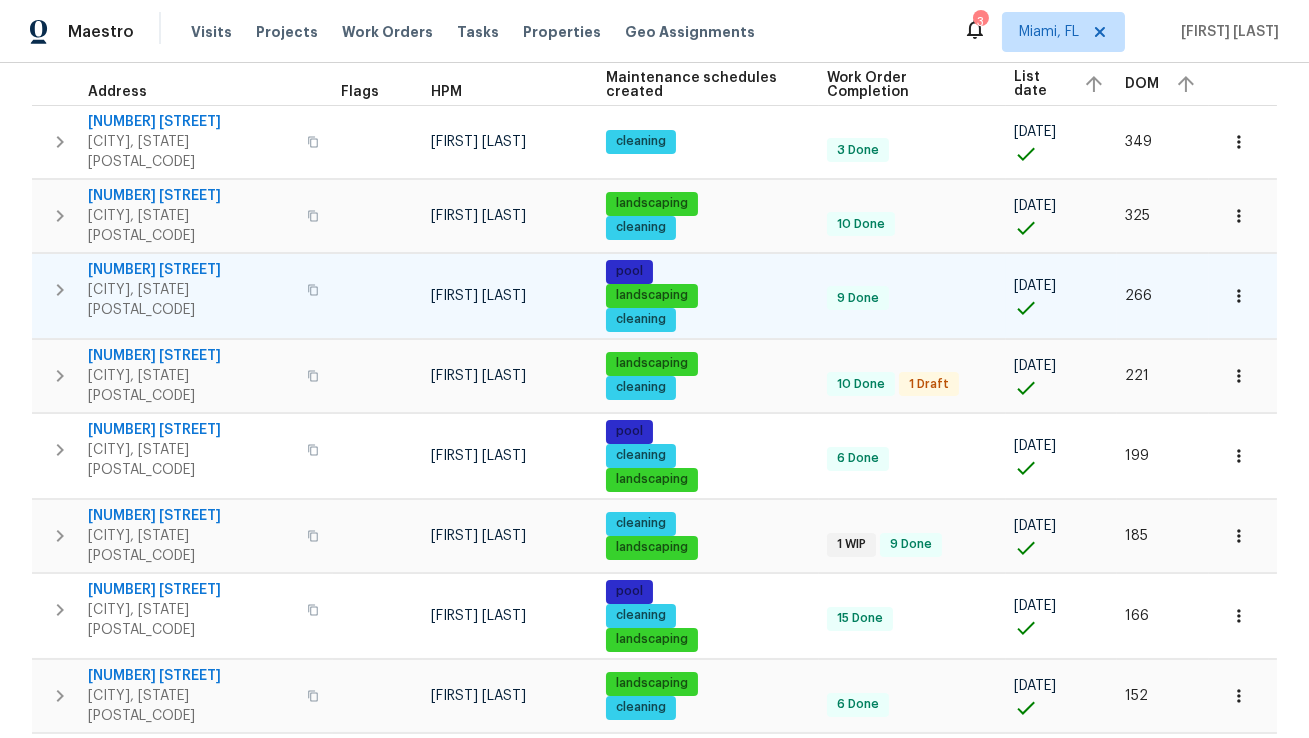 scroll, scrollTop: 215, scrollLeft: 0, axis: vertical 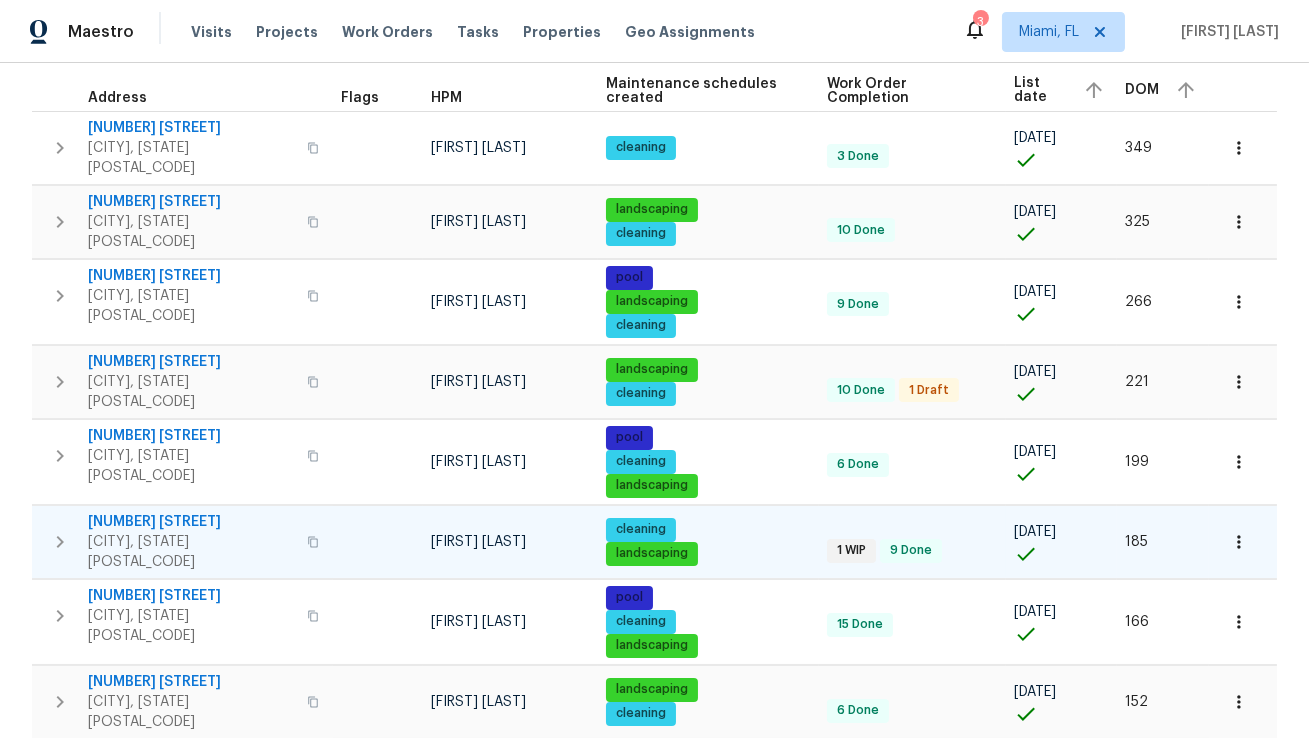 click on "390 NW Sunview Way" at bounding box center [191, 522] 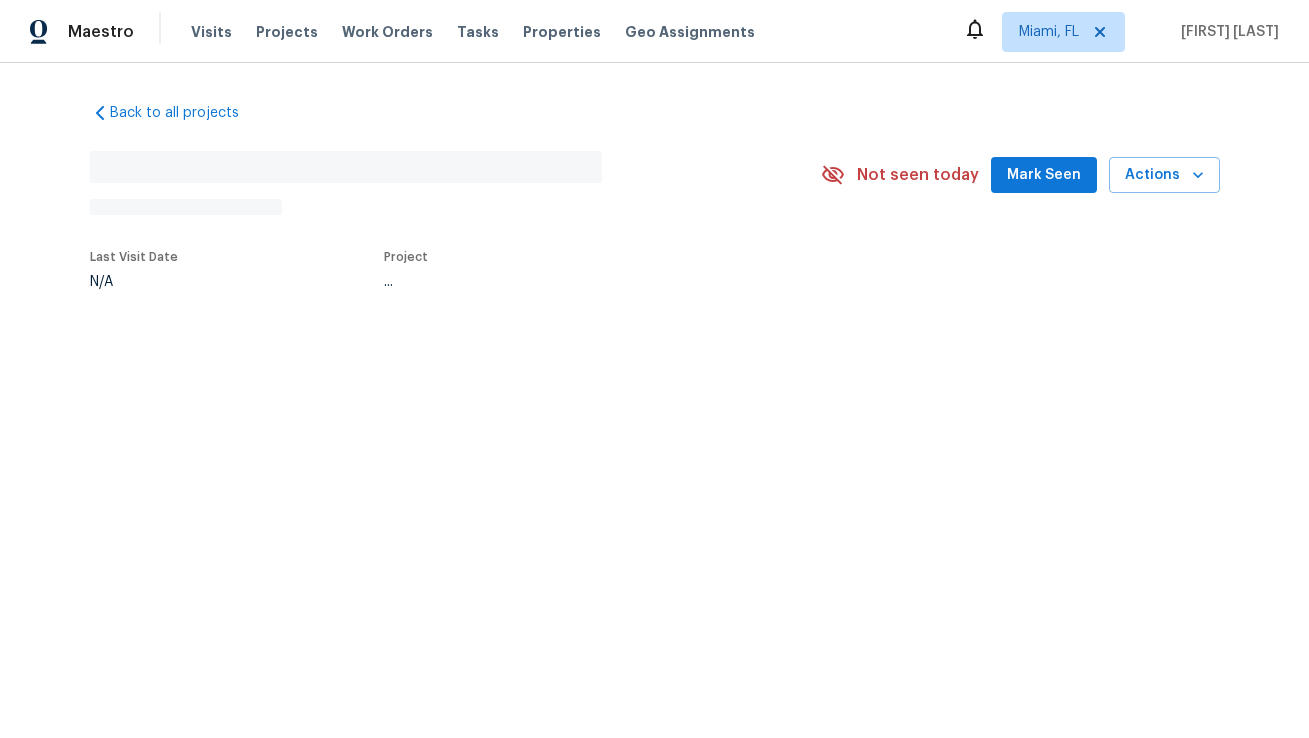 scroll, scrollTop: 0, scrollLeft: 0, axis: both 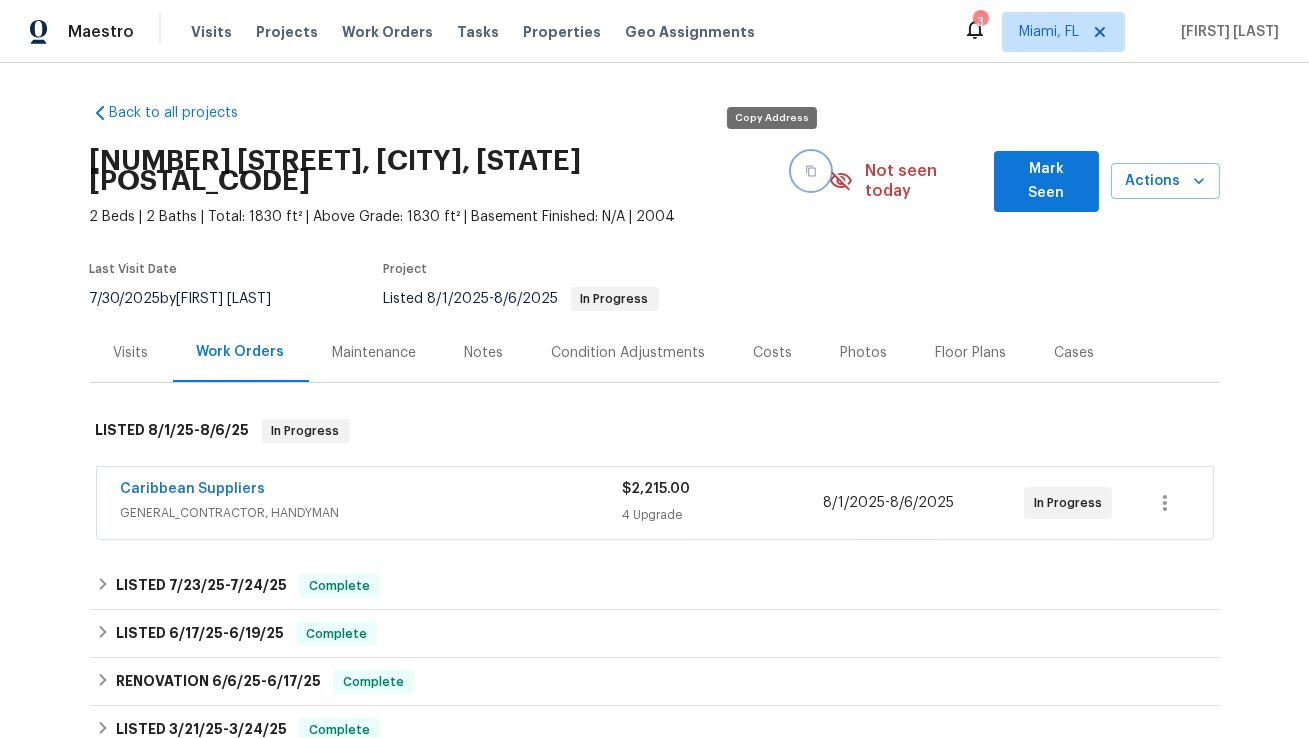 click 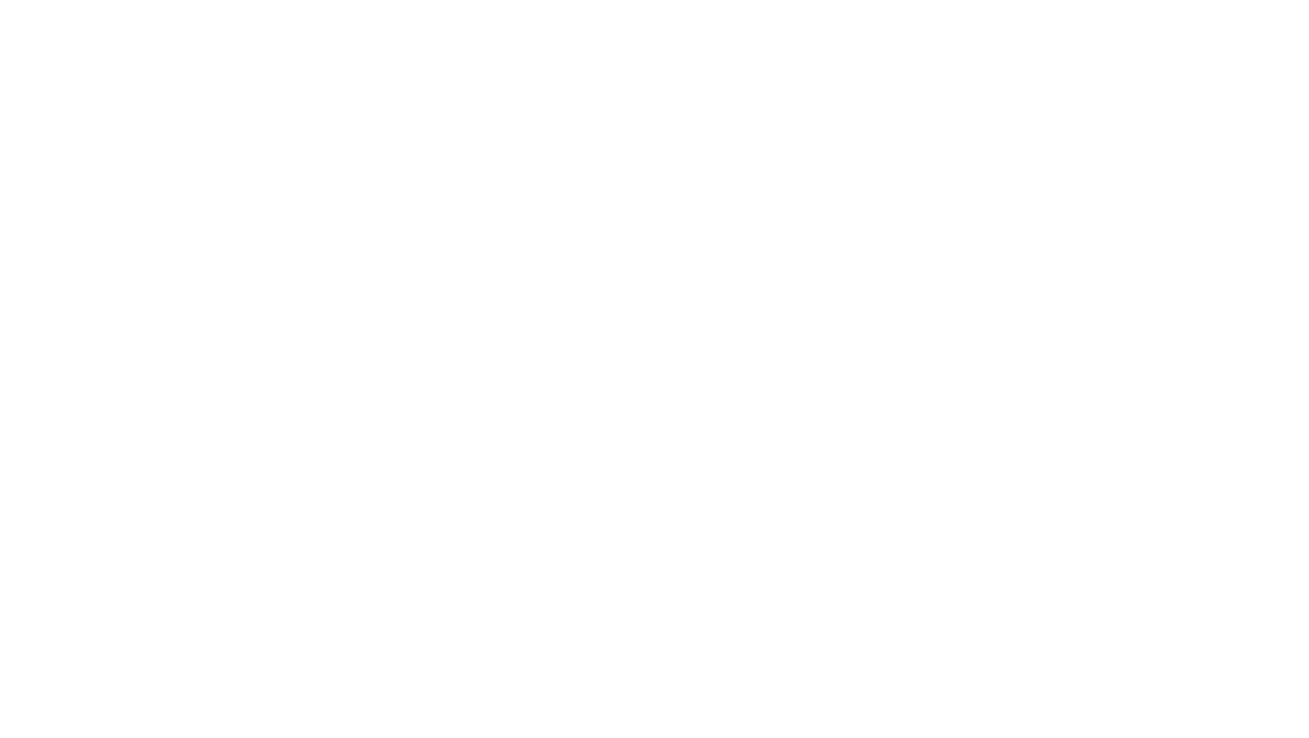 scroll, scrollTop: 0, scrollLeft: 0, axis: both 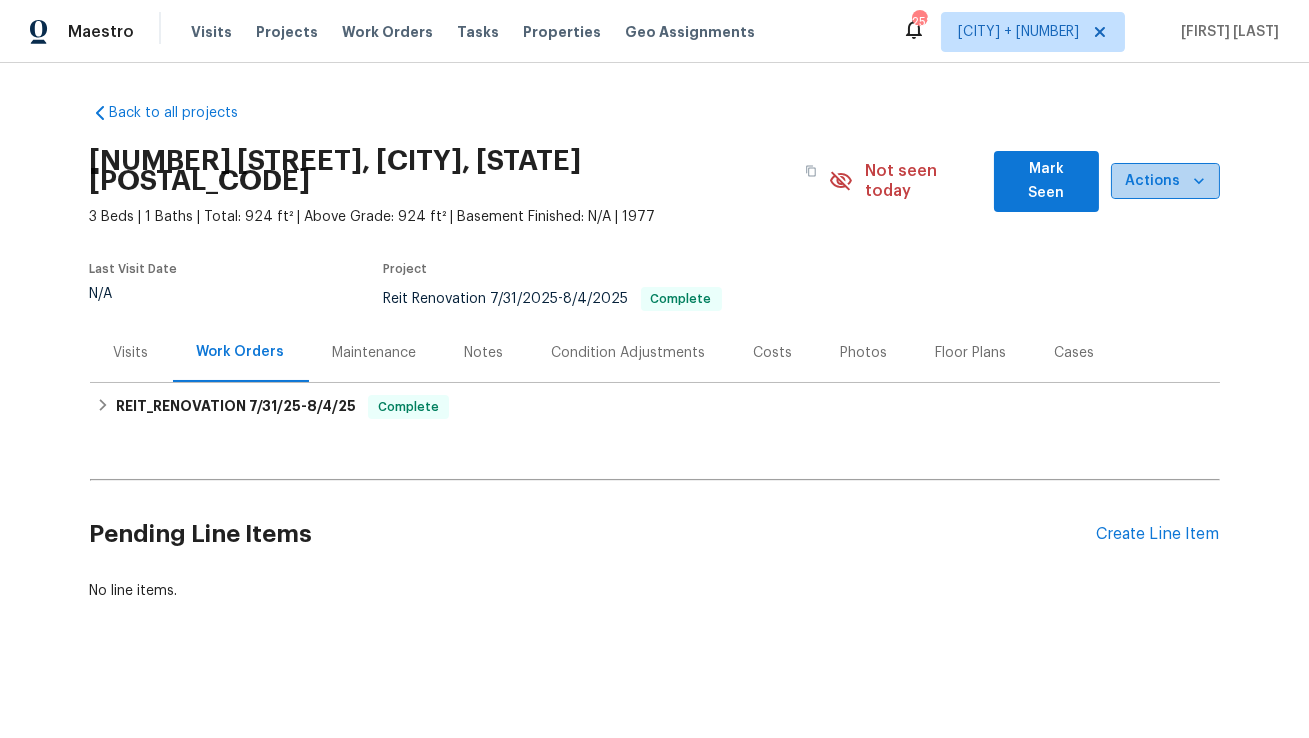 click 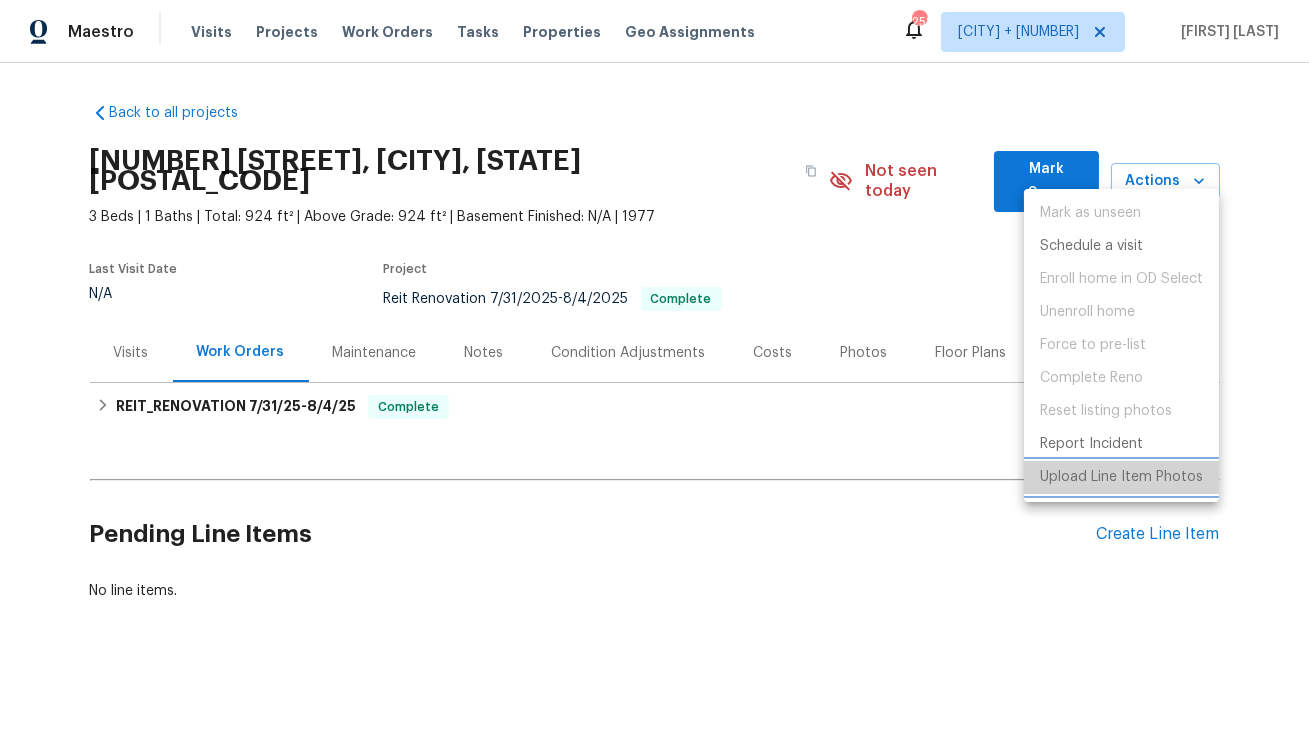 click on "Upload Line Item Photos" at bounding box center [1121, 477] 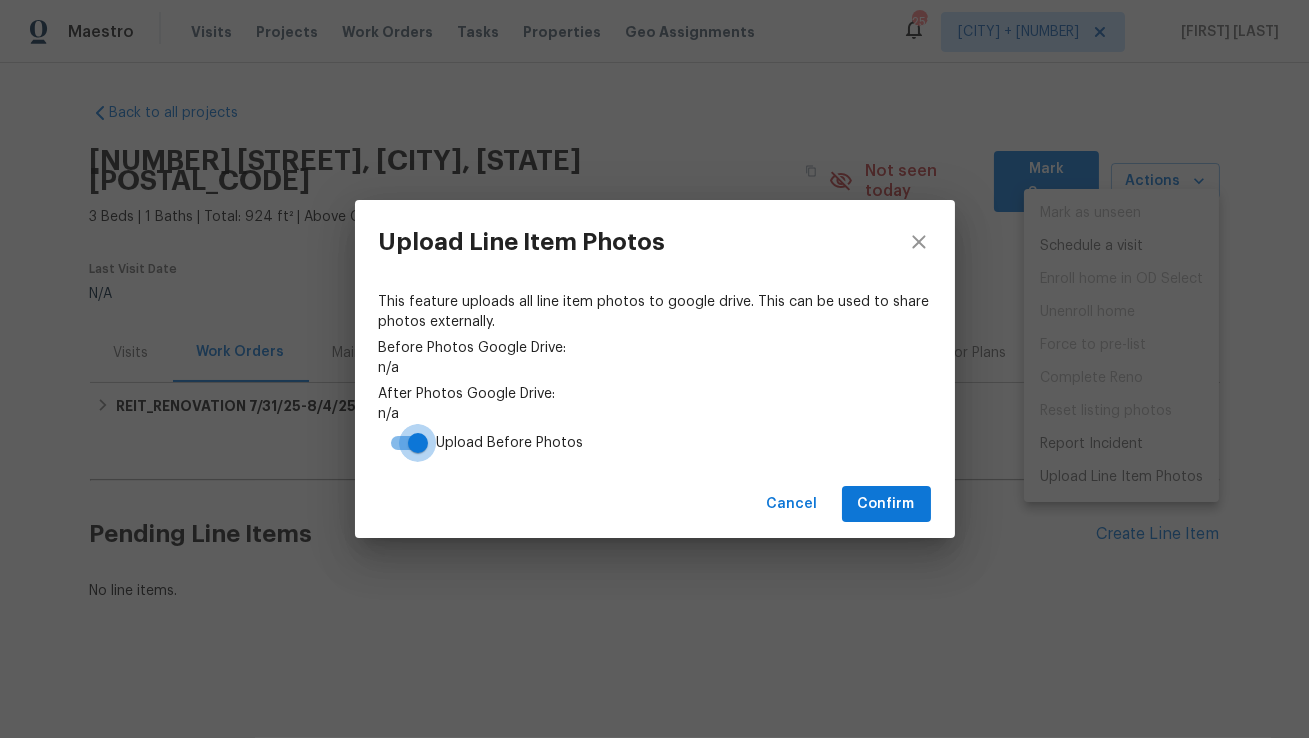 click at bounding box center (418, 443) 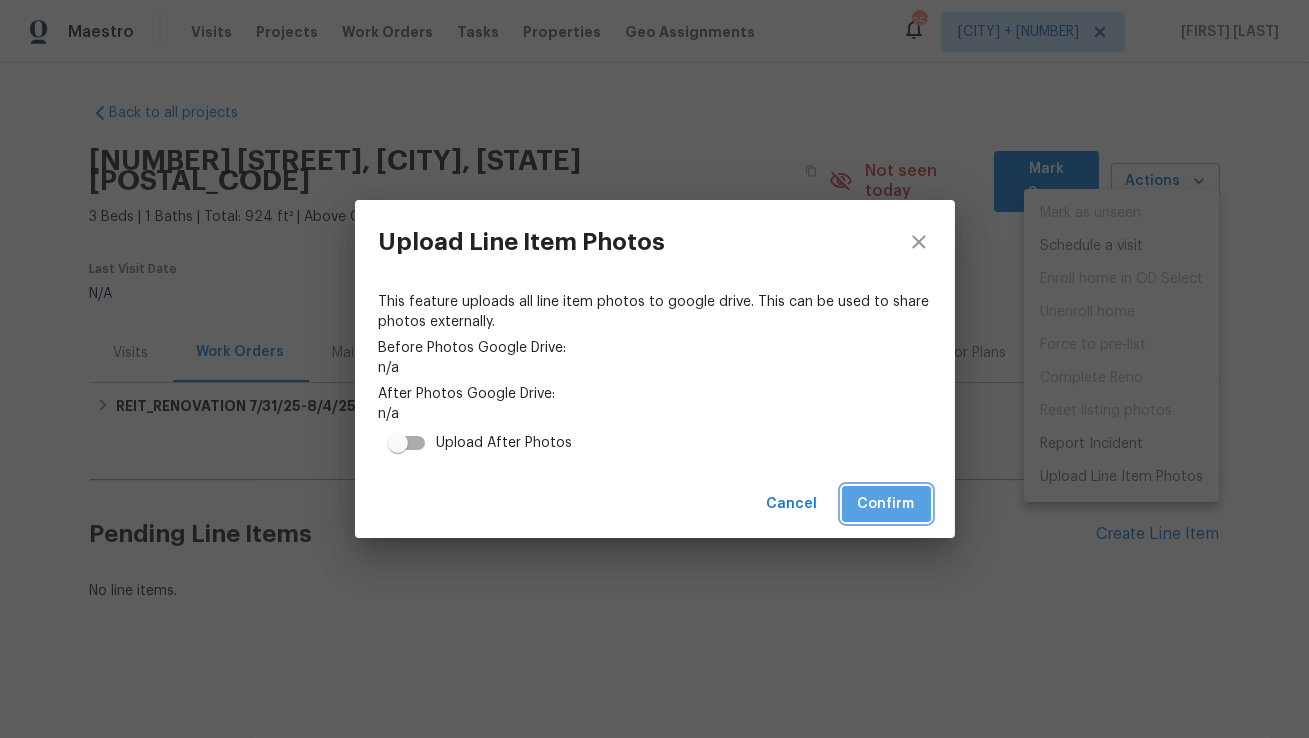 click on "Confirm" at bounding box center [886, 504] 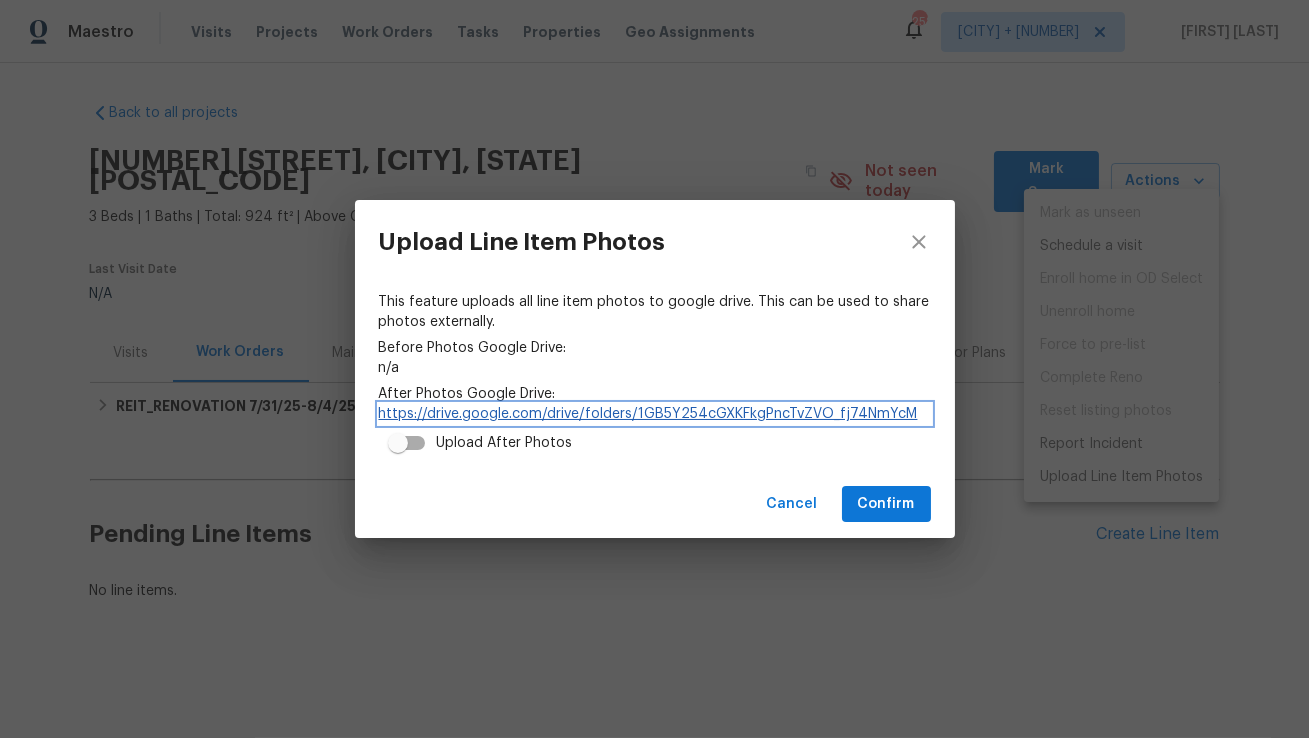 click on "https://drive.google.com/drive/folders/1GB5Y254cGXKFkgPncTvZVO_fj74NmYcM" at bounding box center (655, 414) 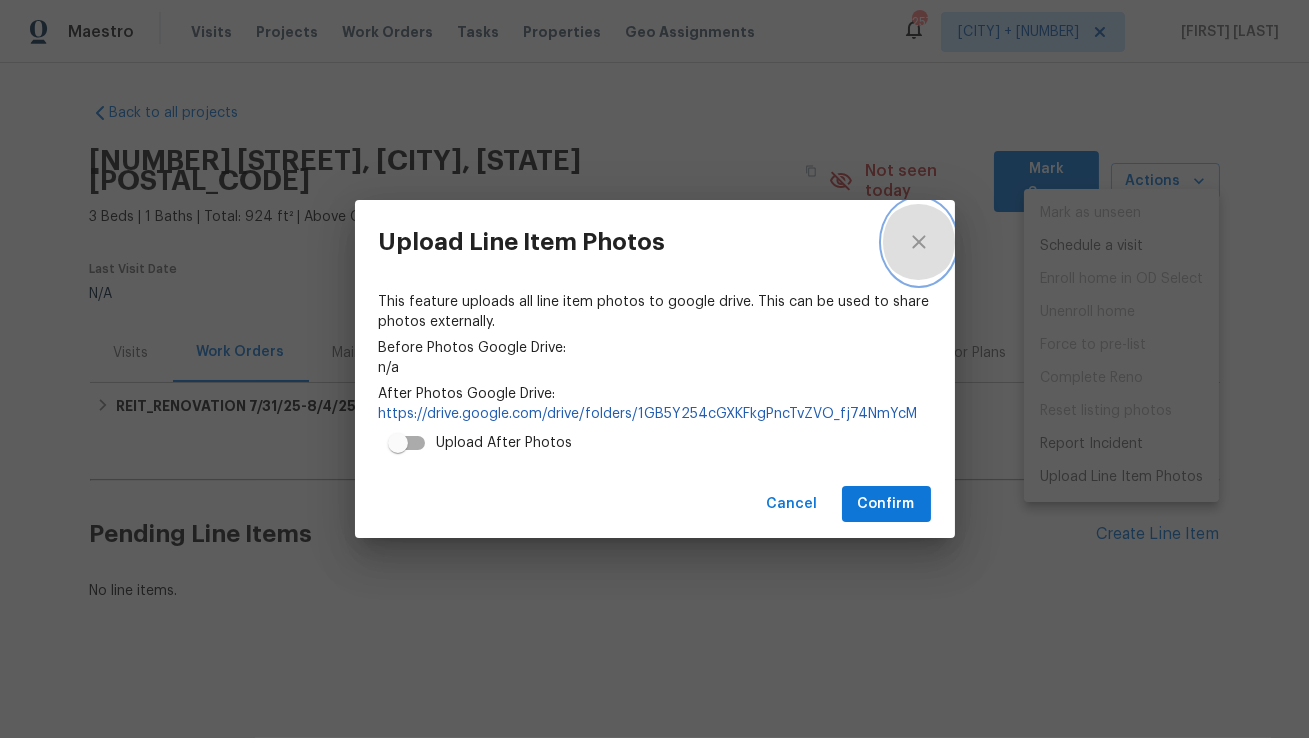 click 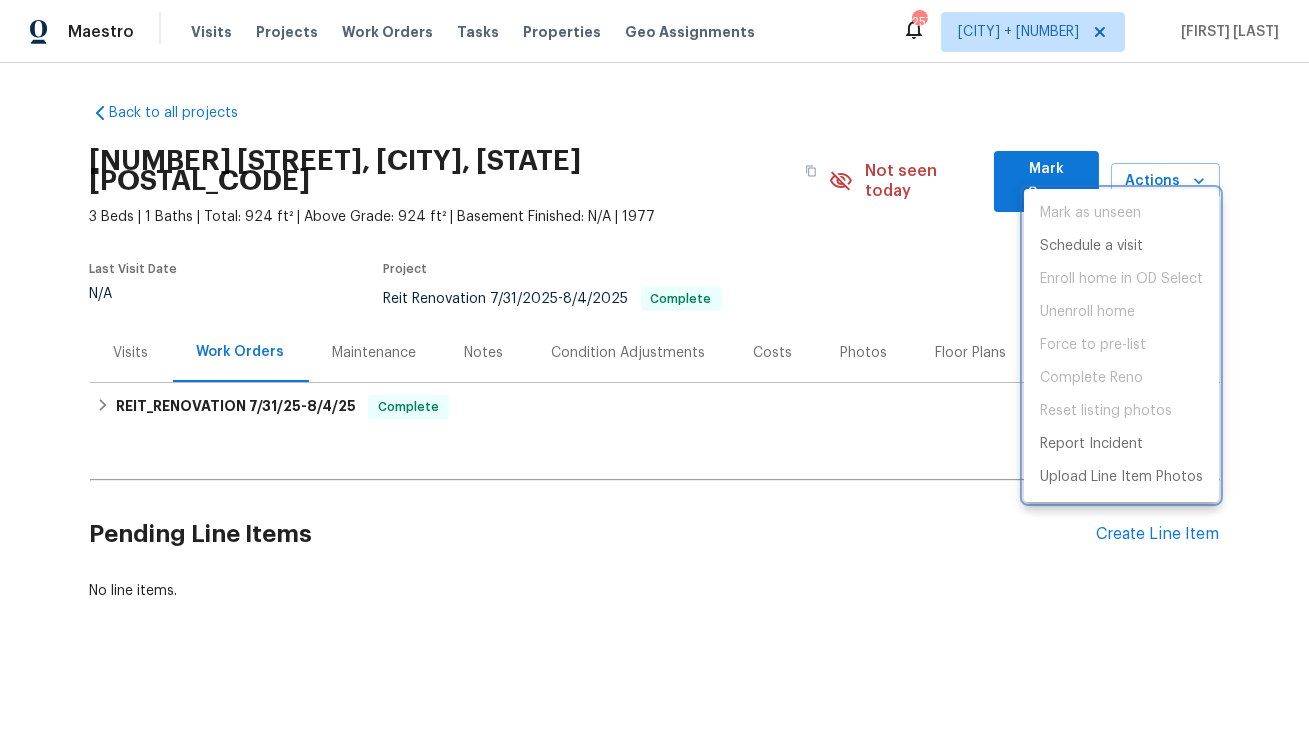 click at bounding box center (654, 369) 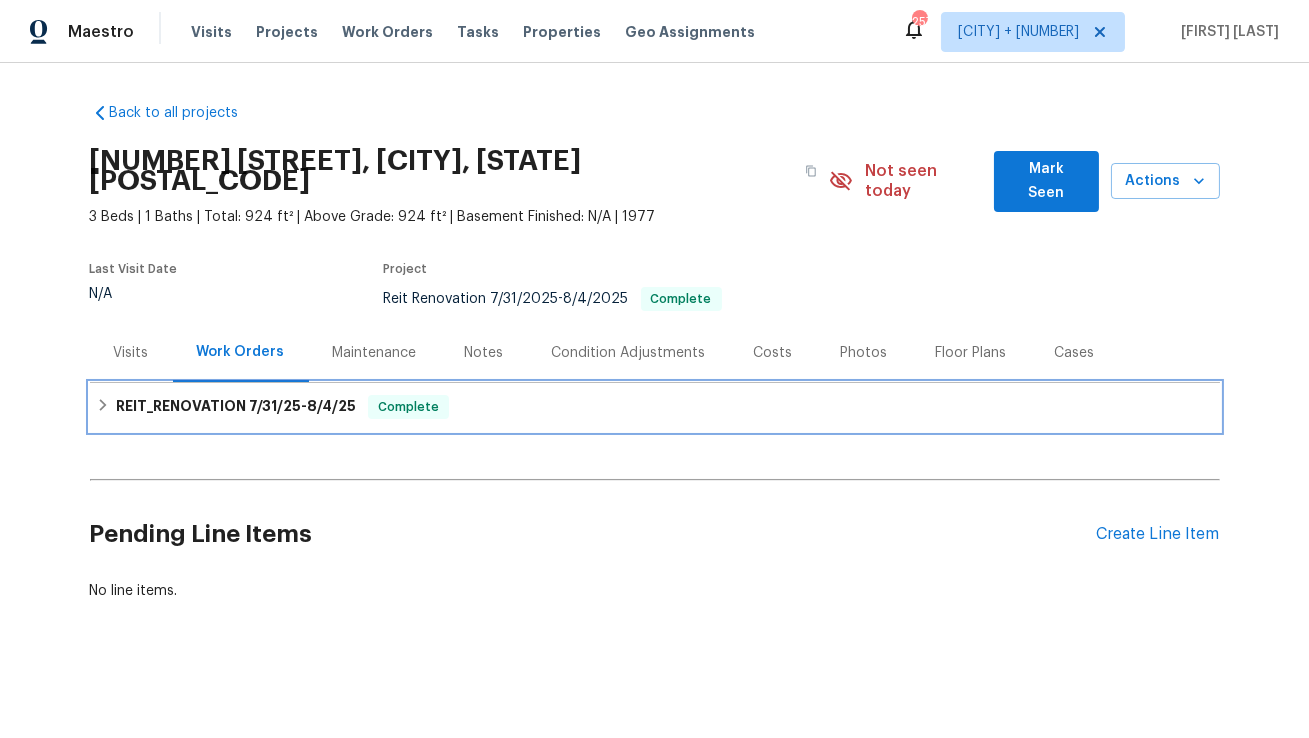 click on "REIT_RENOVATION   7/31/25  -  8/4/25" at bounding box center [236, 407] 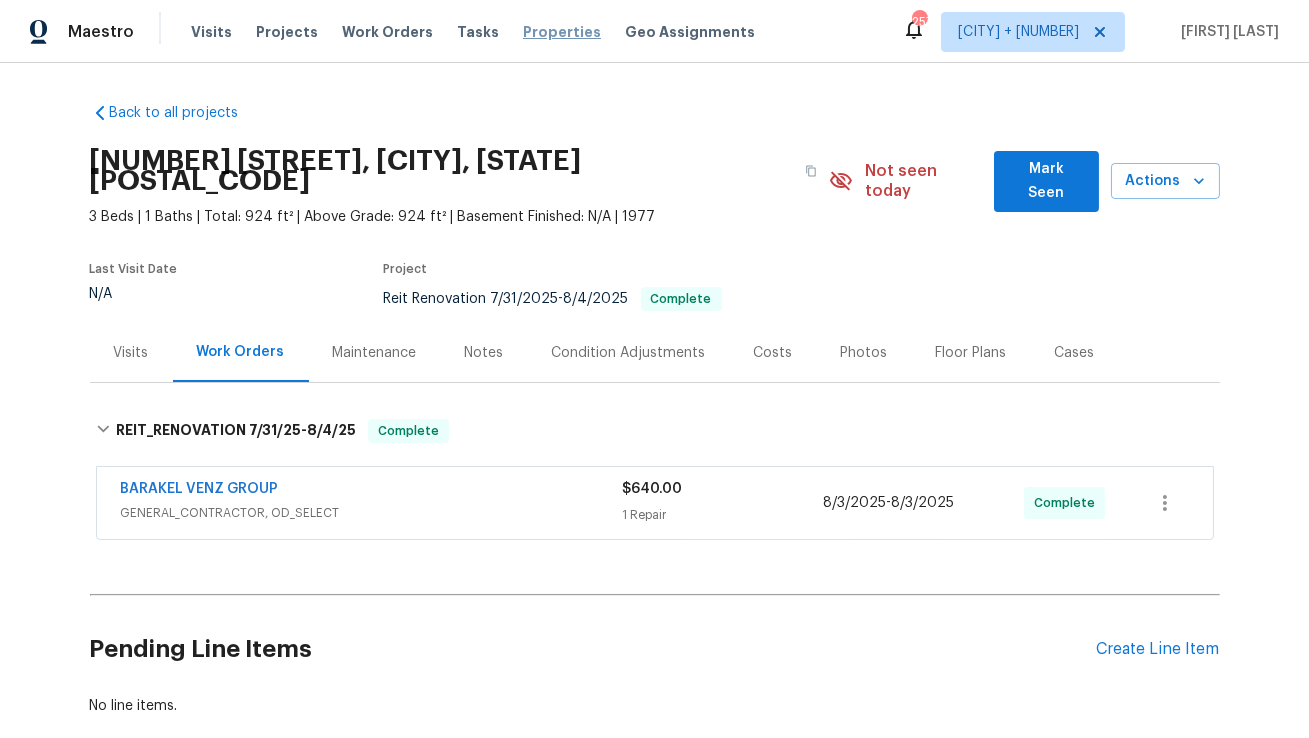 click on "Properties" at bounding box center (562, 32) 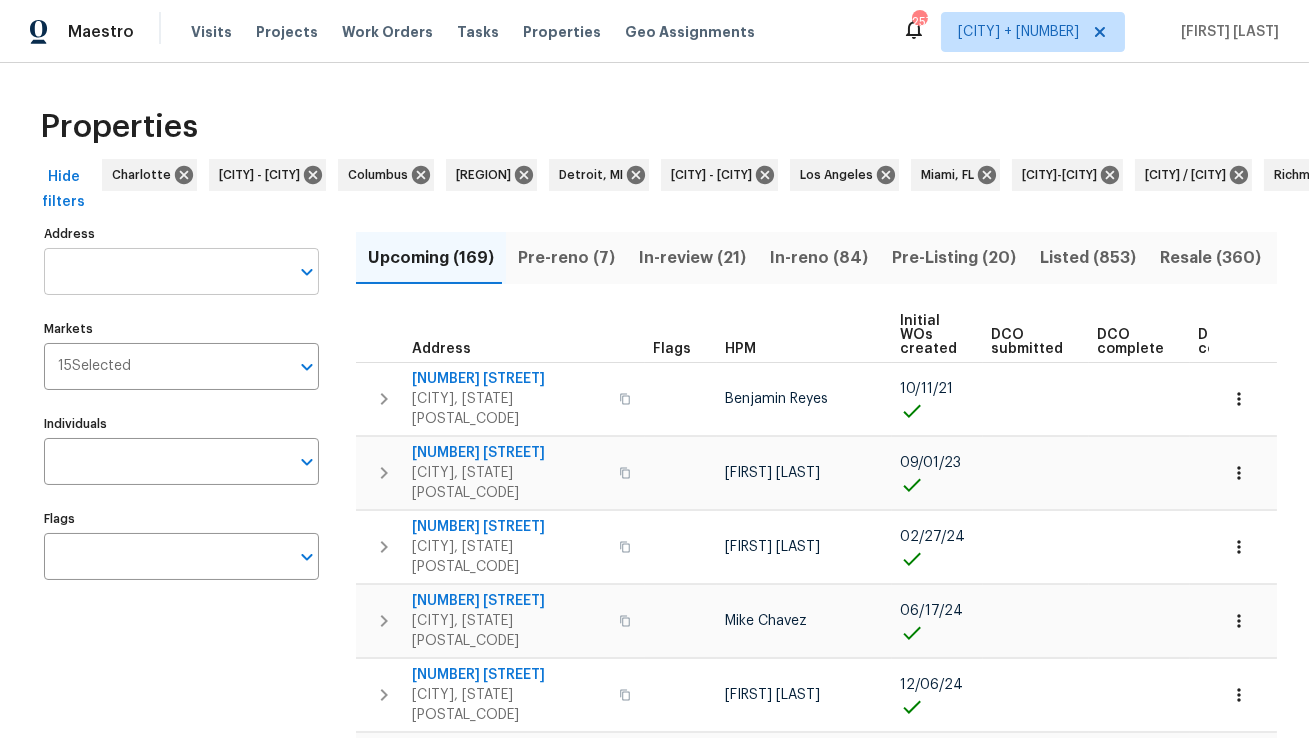 click on "Address" at bounding box center [166, 271] 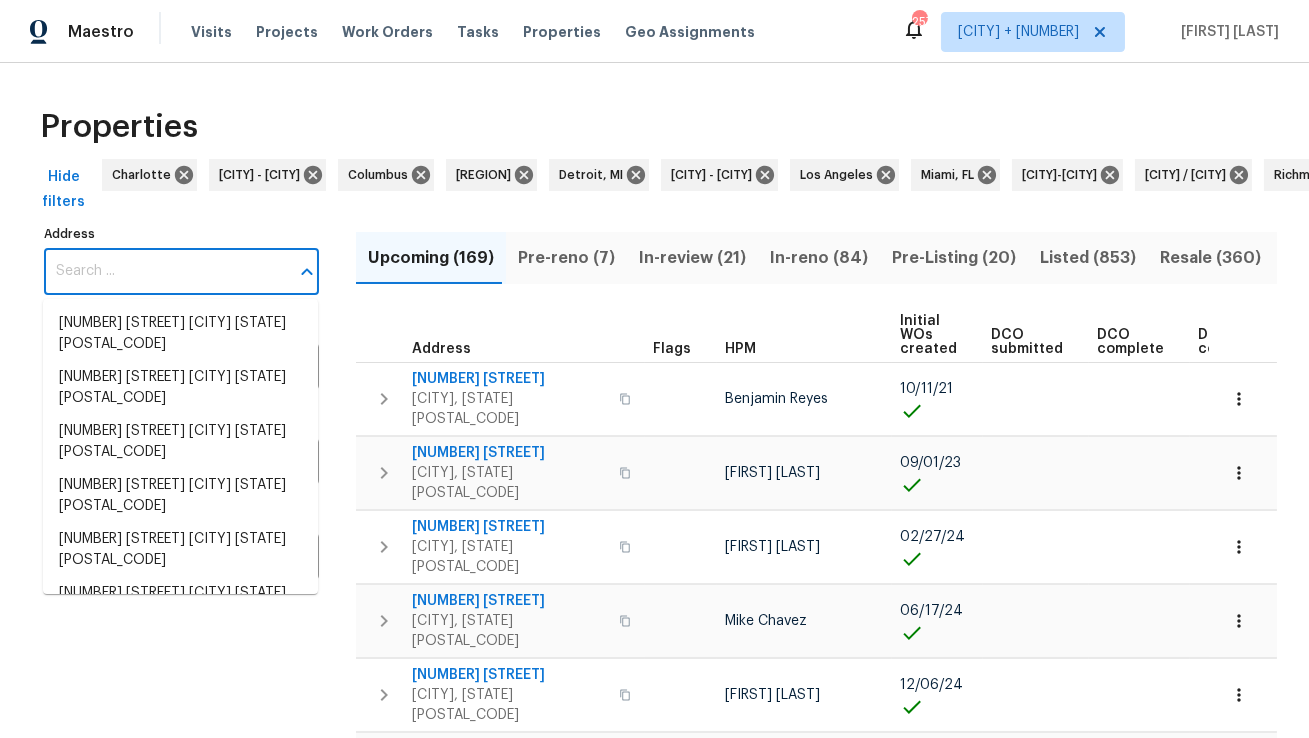 paste on "3815 Highpines Dr" 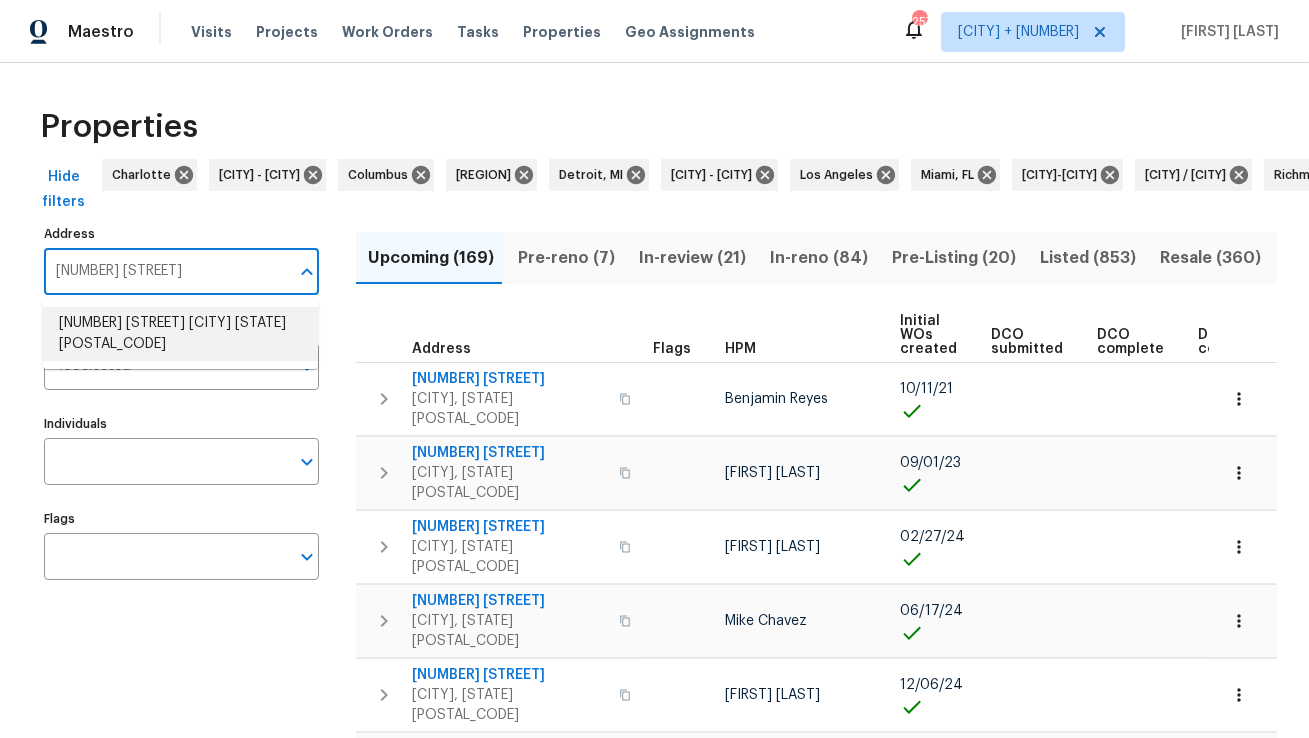 click on "3815 Highpines Dr Houston TX 77068" at bounding box center (180, 334) 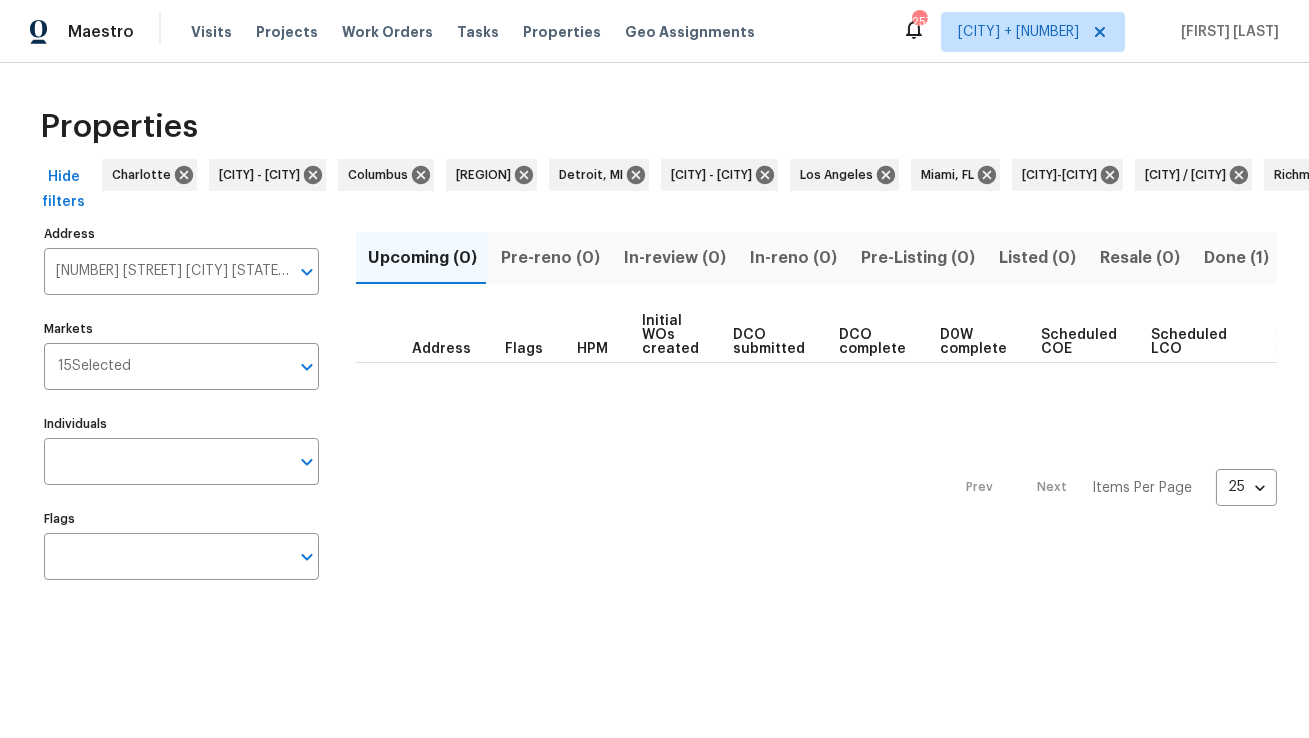 click on "Done (1)" at bounding box center [1236, 258] 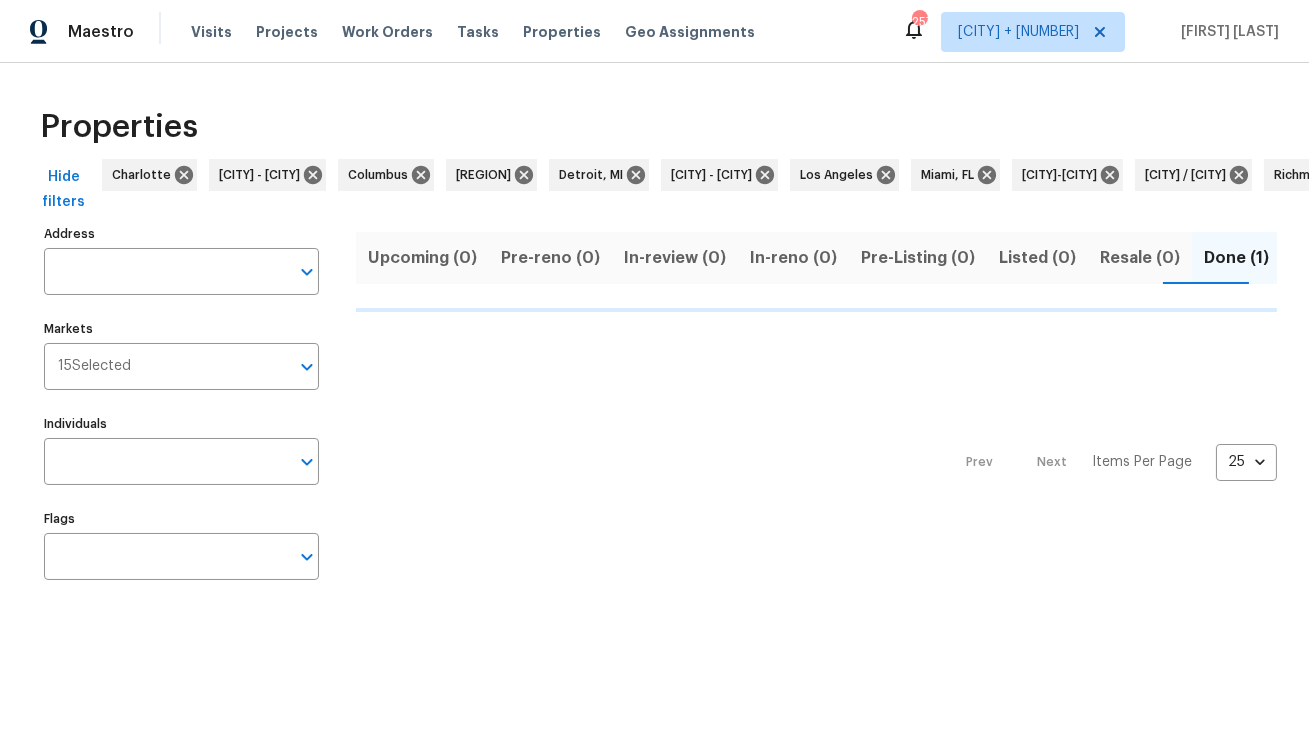 type on "3815 Highpines Dr Houston TX 77068" 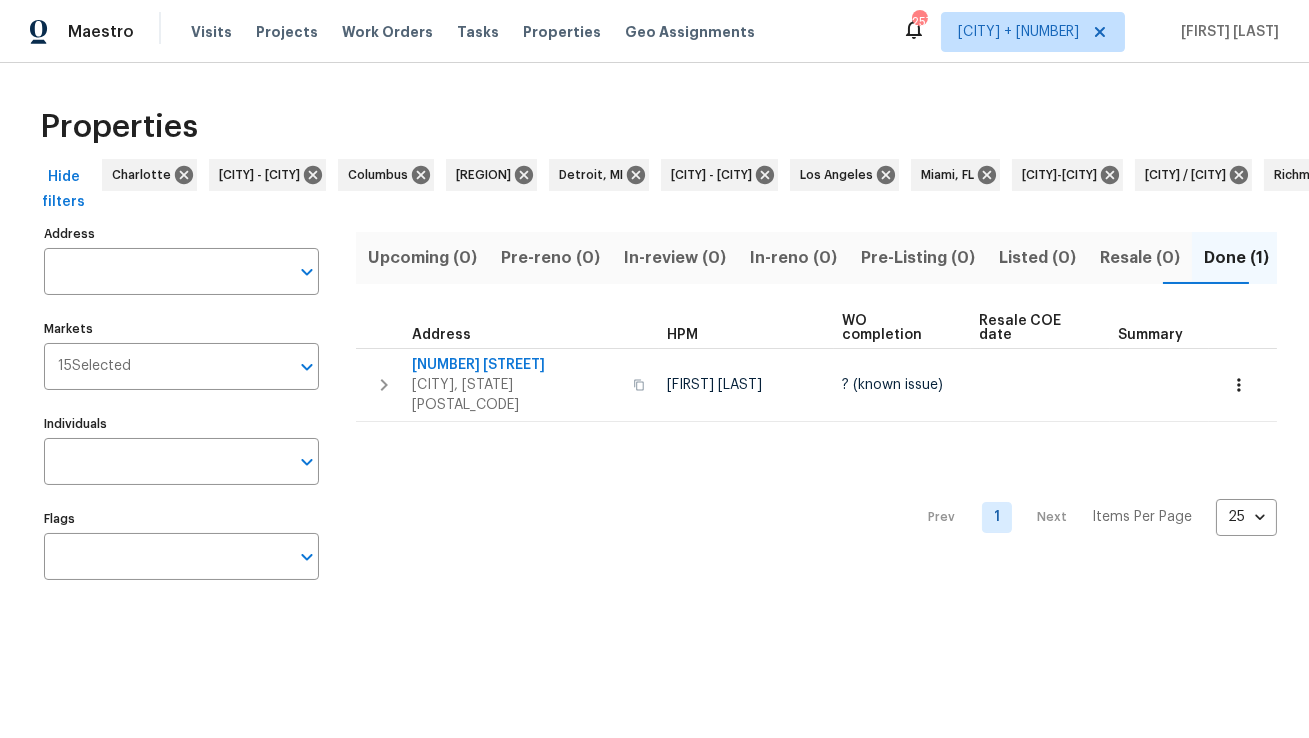 type on "3815 Highpines Dr Houston TX 77068" 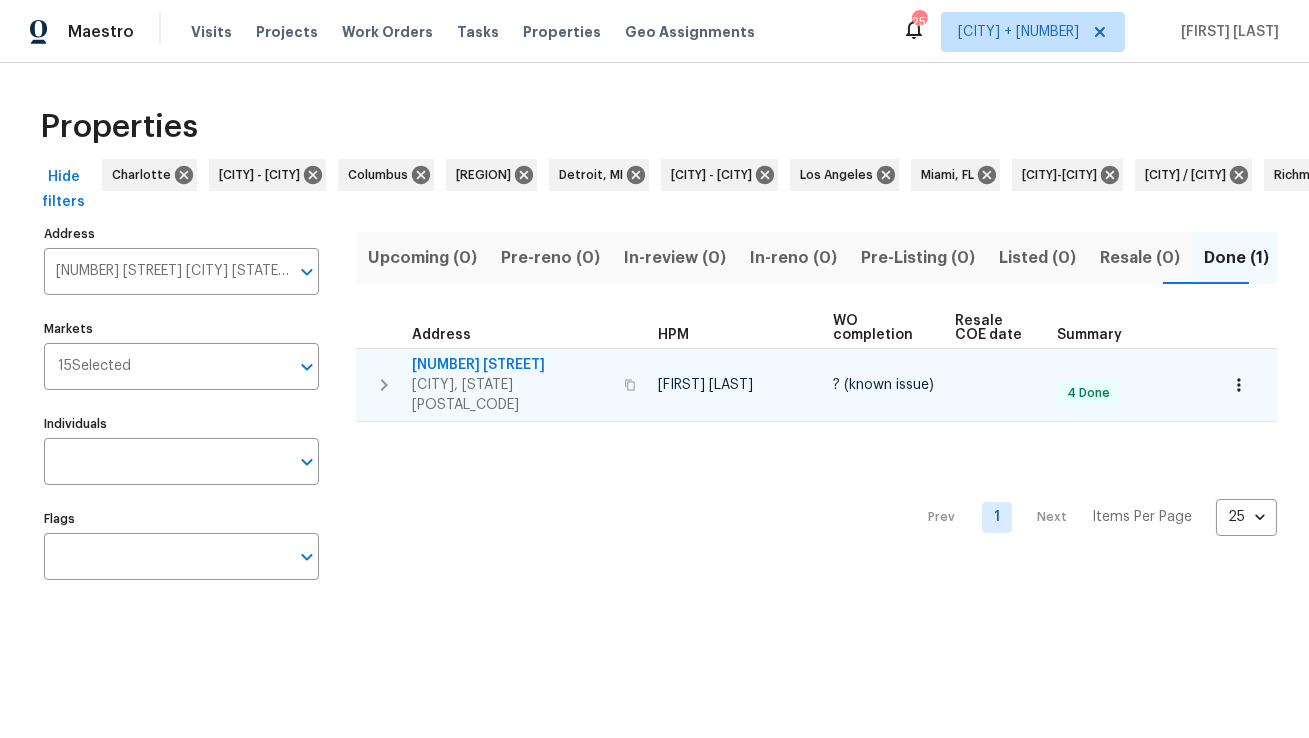 click on "3815 Highpines Dr" at bounding box center [512, 365] 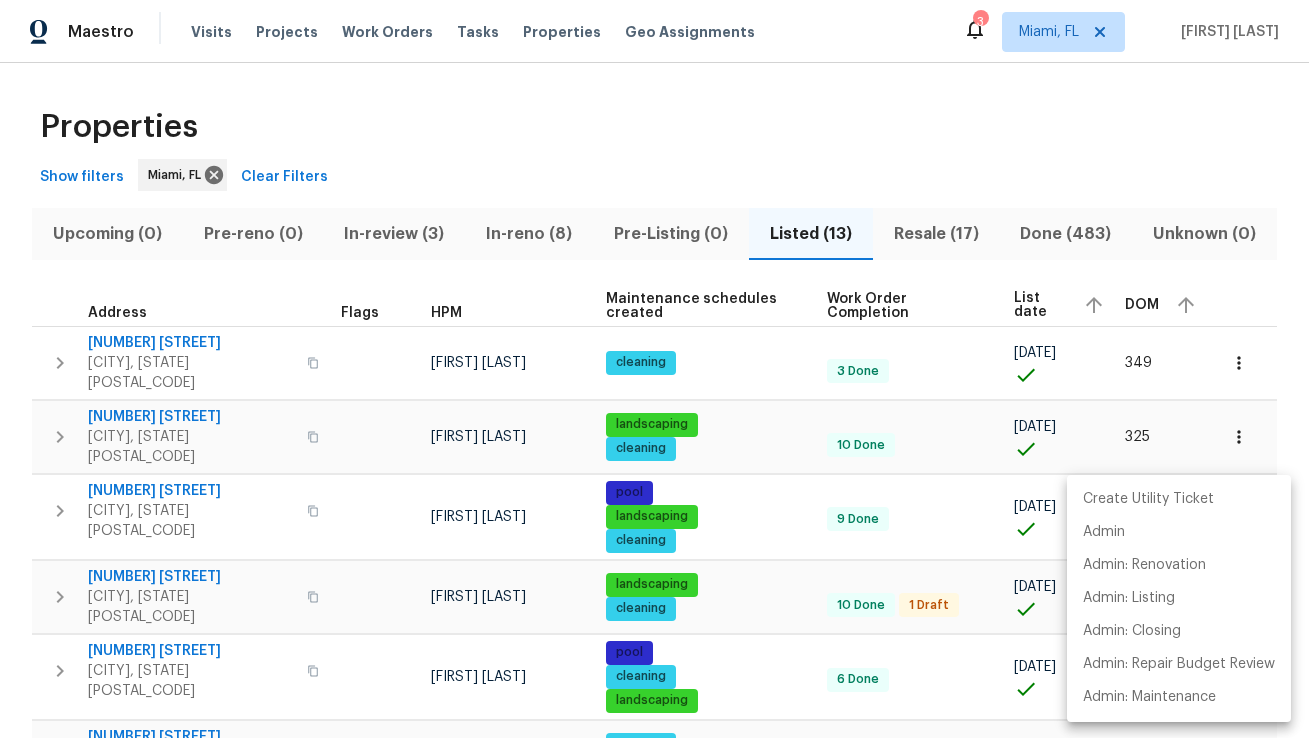 scroll, scrollTop: 0, scrollLeft: 0, axis: both 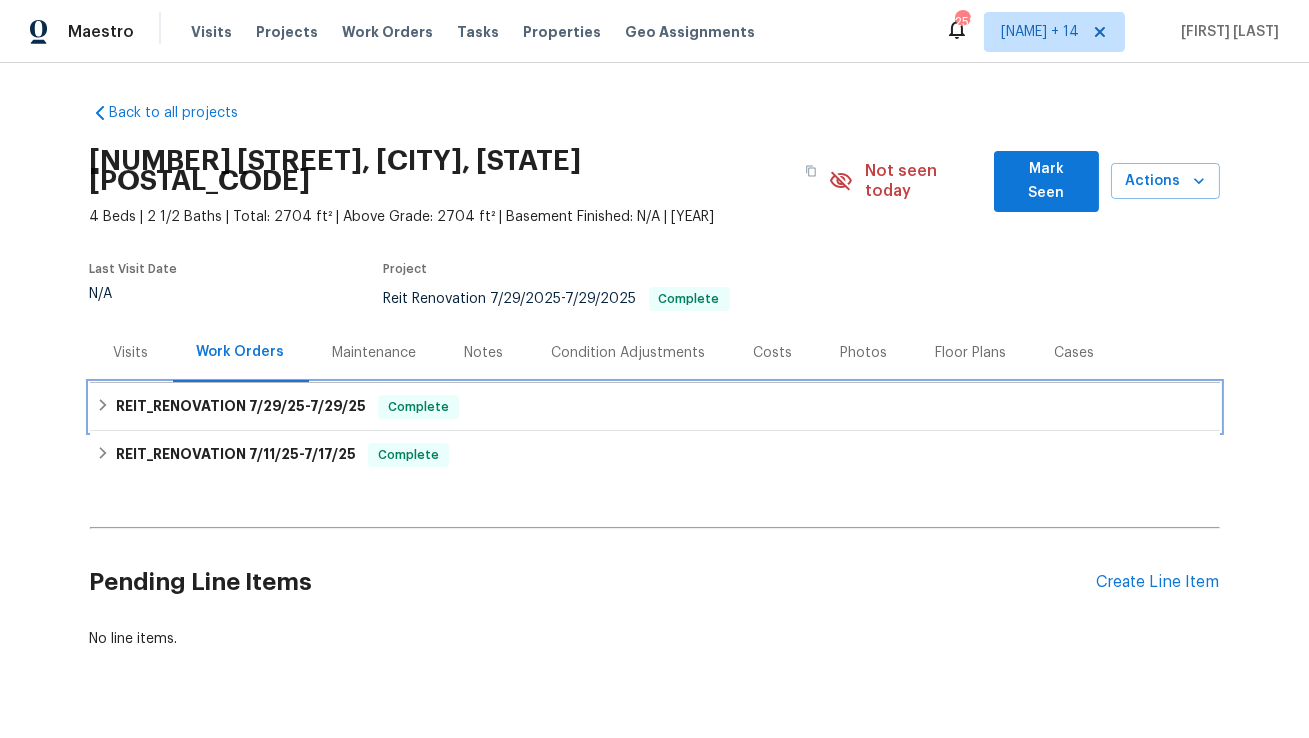 click on "REIT_RENOVATION   [DATE]  -  [DATE]" at bounding box center [241, 407] 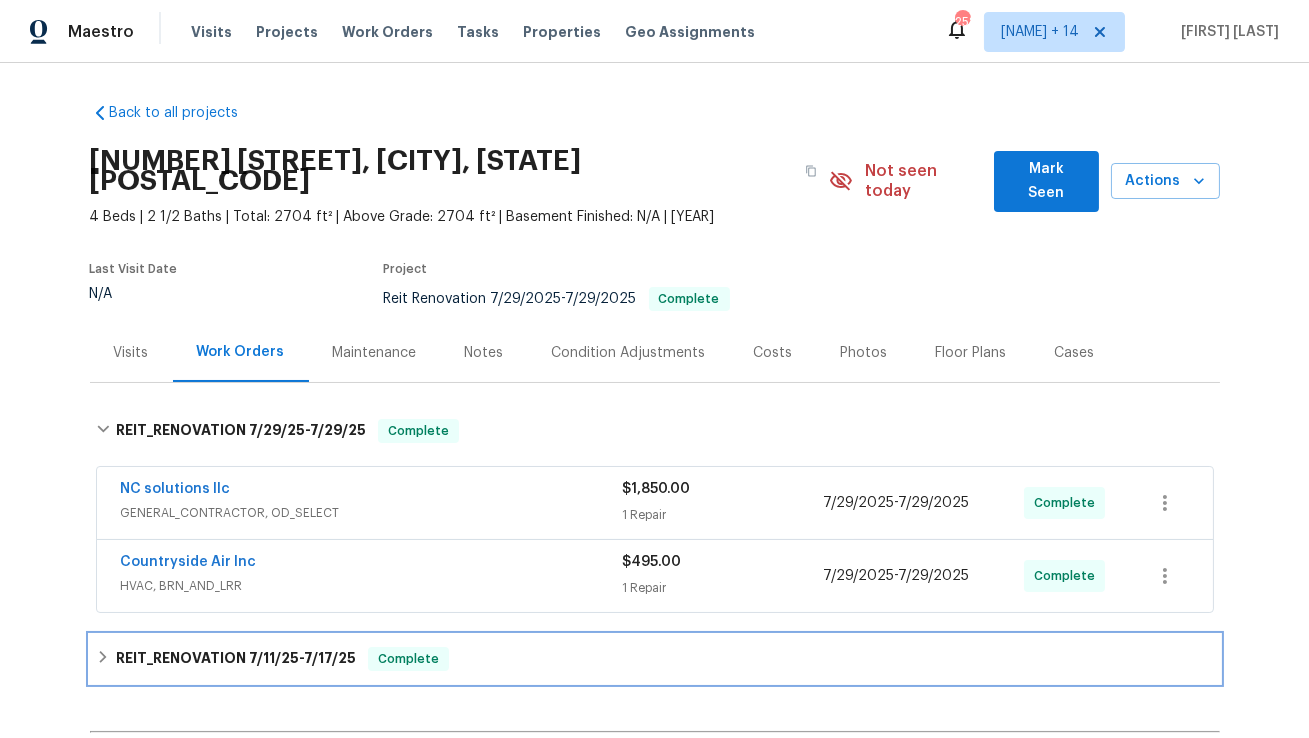 click on "7/17/25" at bounding box center (330, 658) 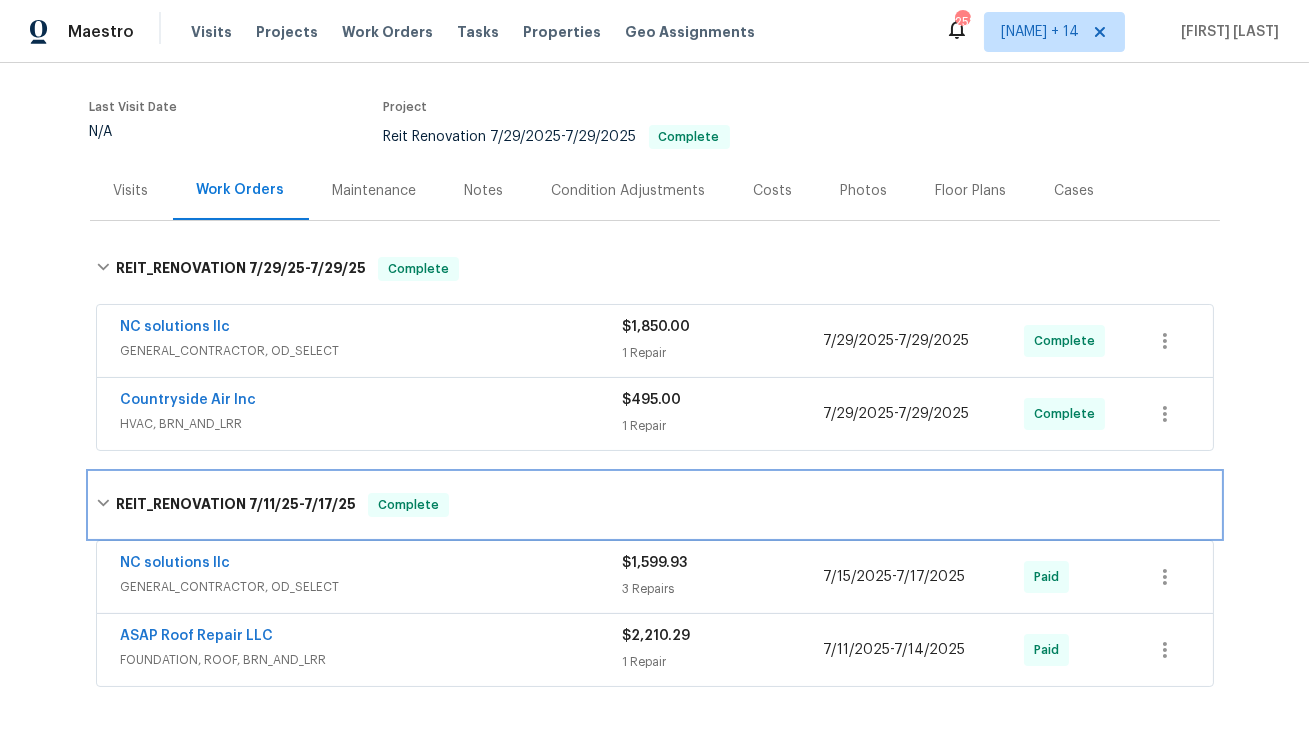 scroll, scrollTop: 168, scrollLeft: 0, axis: vertical 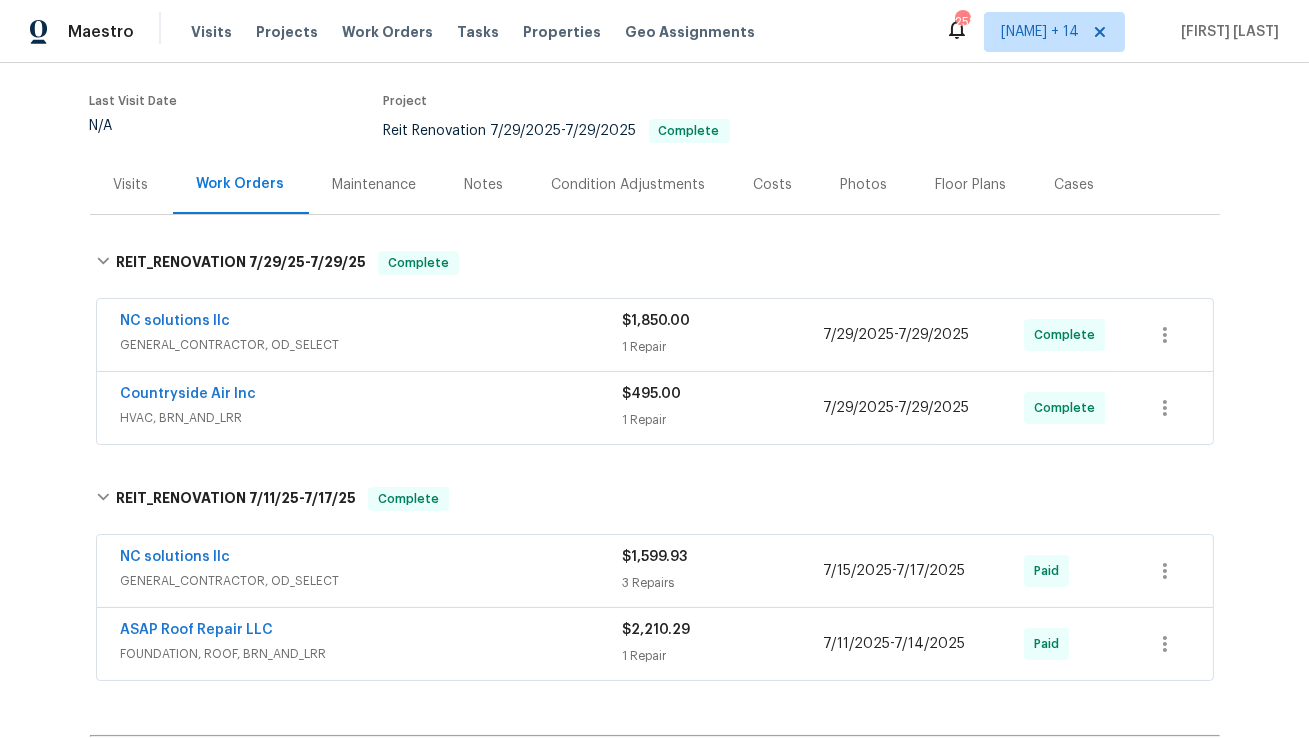 click on "Costs" at bounding box center [773, 185] 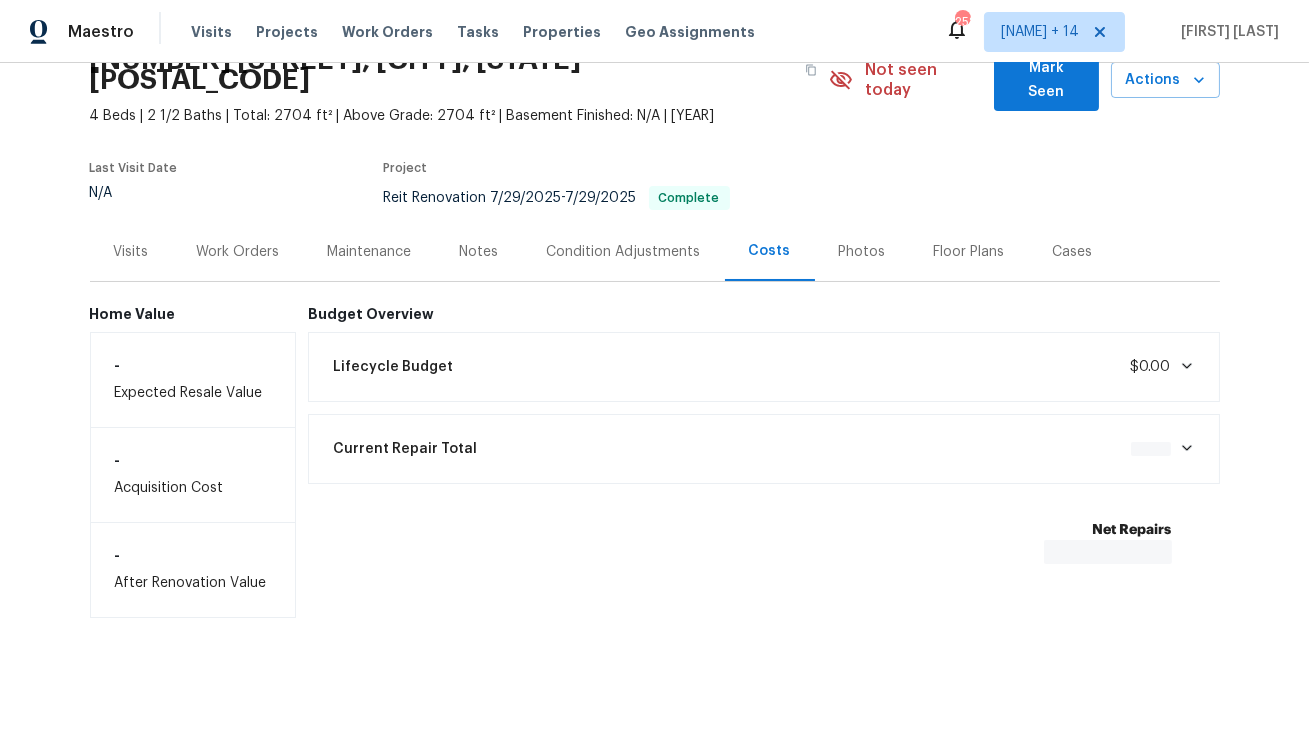 scroll, scrollTop: 80, scrollLeft: 0, axis: vertical 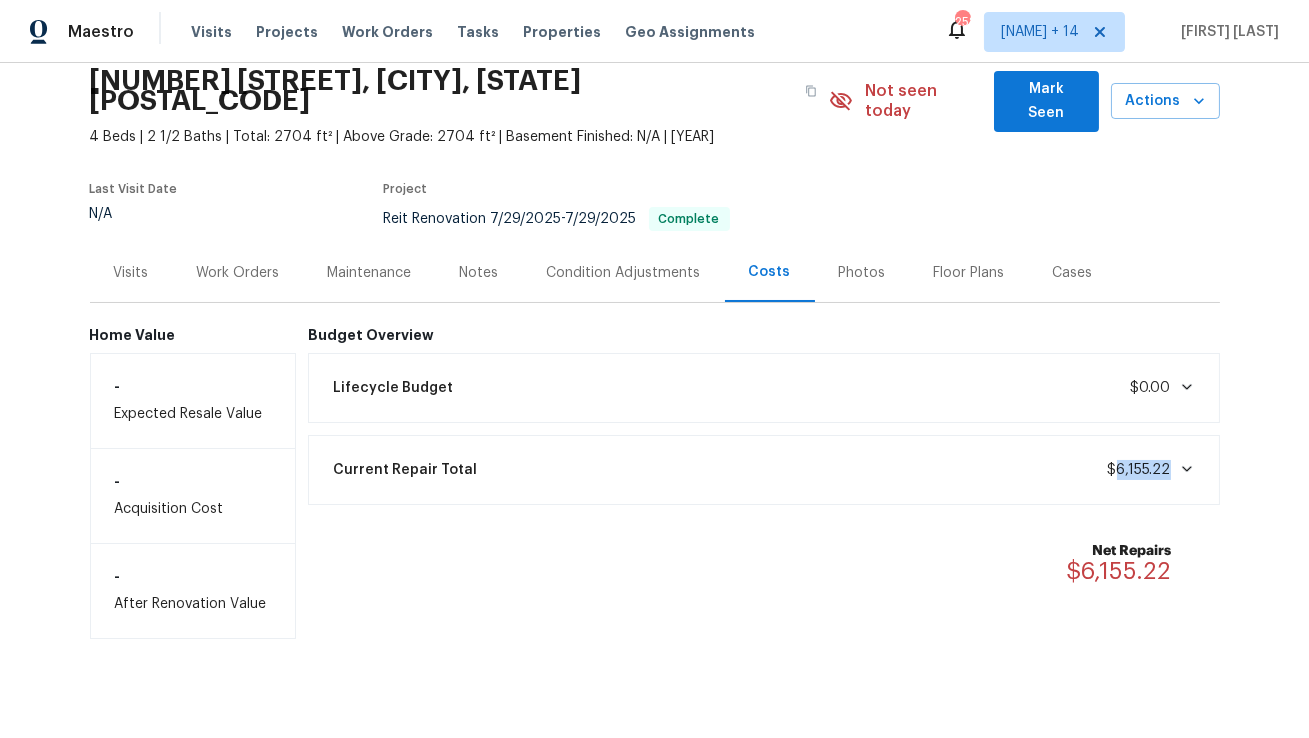 drag, startPoint x: 1175, startPoint y: 449, endPoint x: 1121, endPoint y: 444, distance: 54.230988 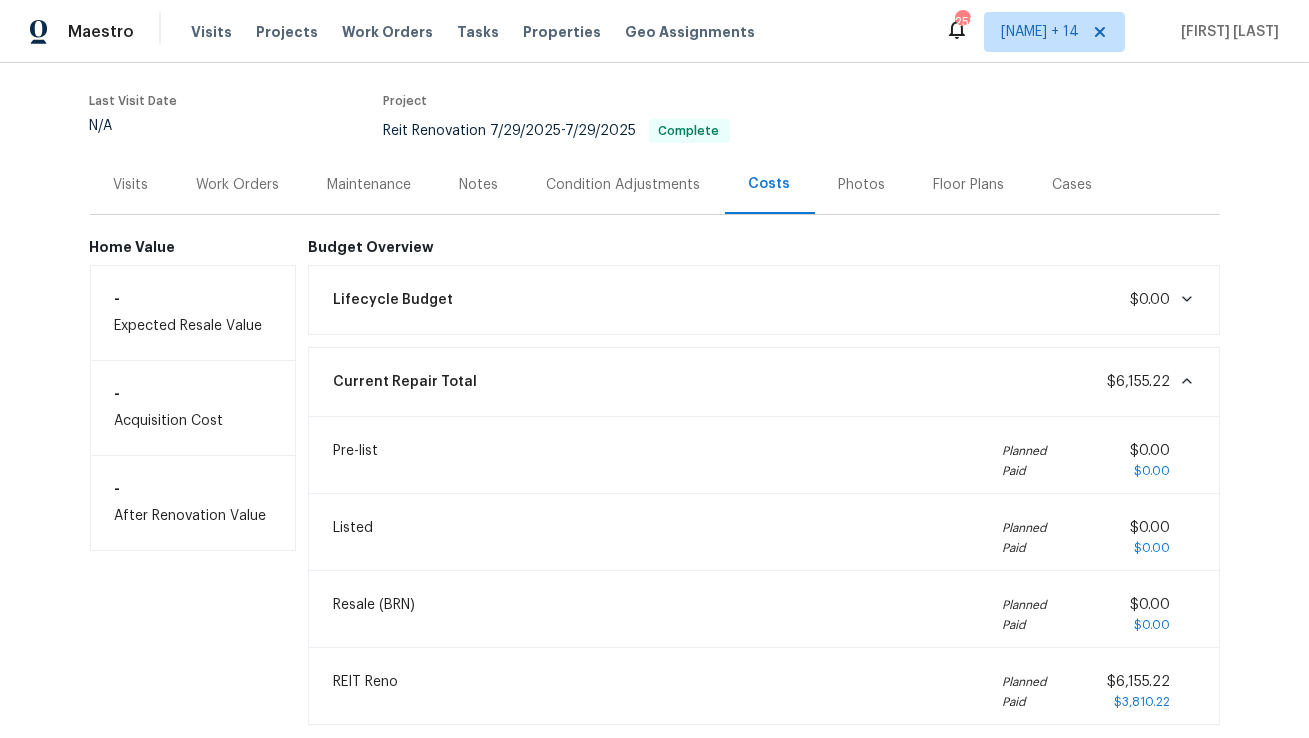 click on "$6,155.22" at bounding box center (1139, 382) 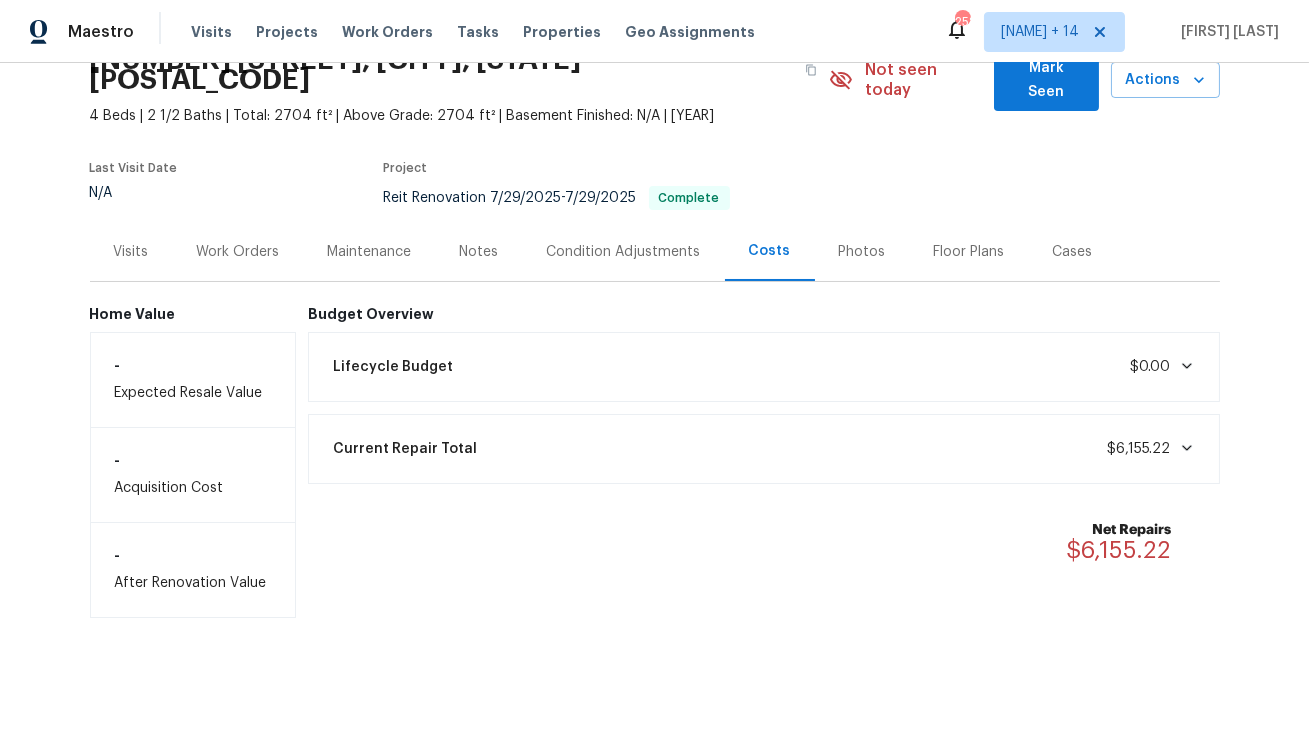 scroll, scrollTop: 80, scrollLeft: 0, axis: vertical 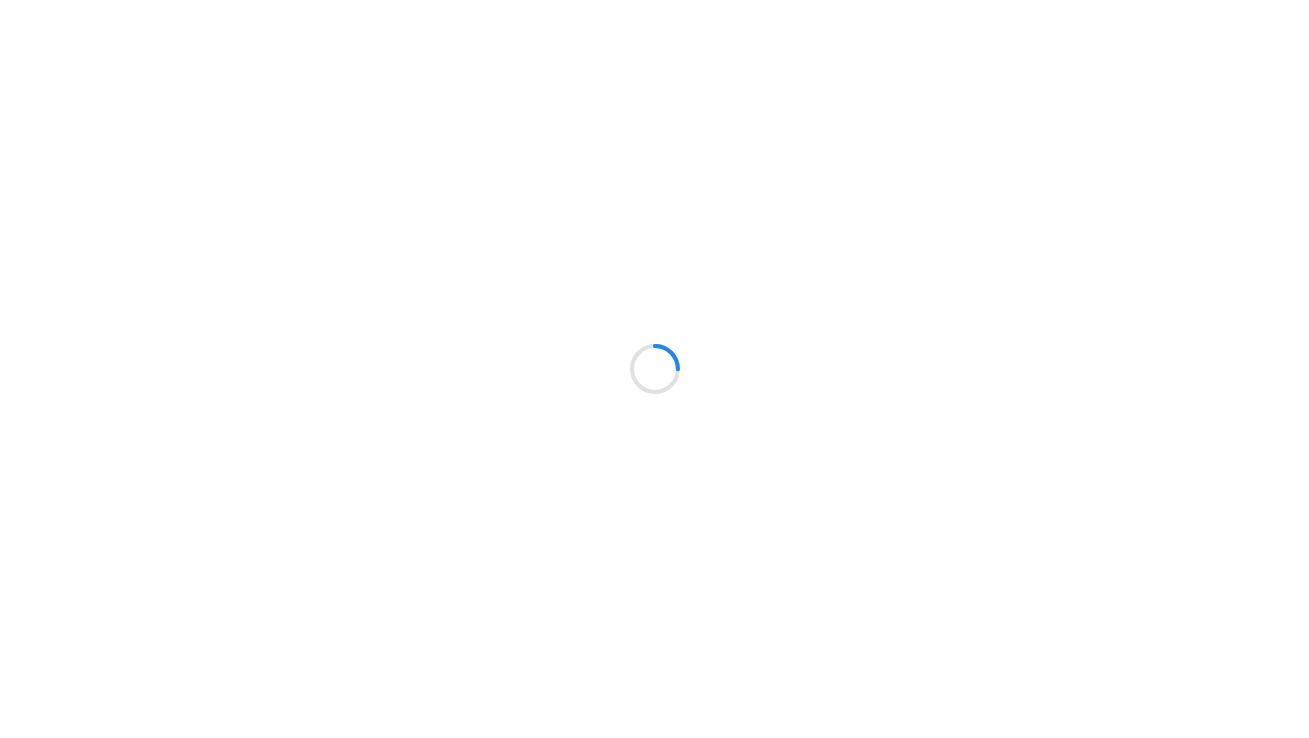 click at bounding box center [654, 369] 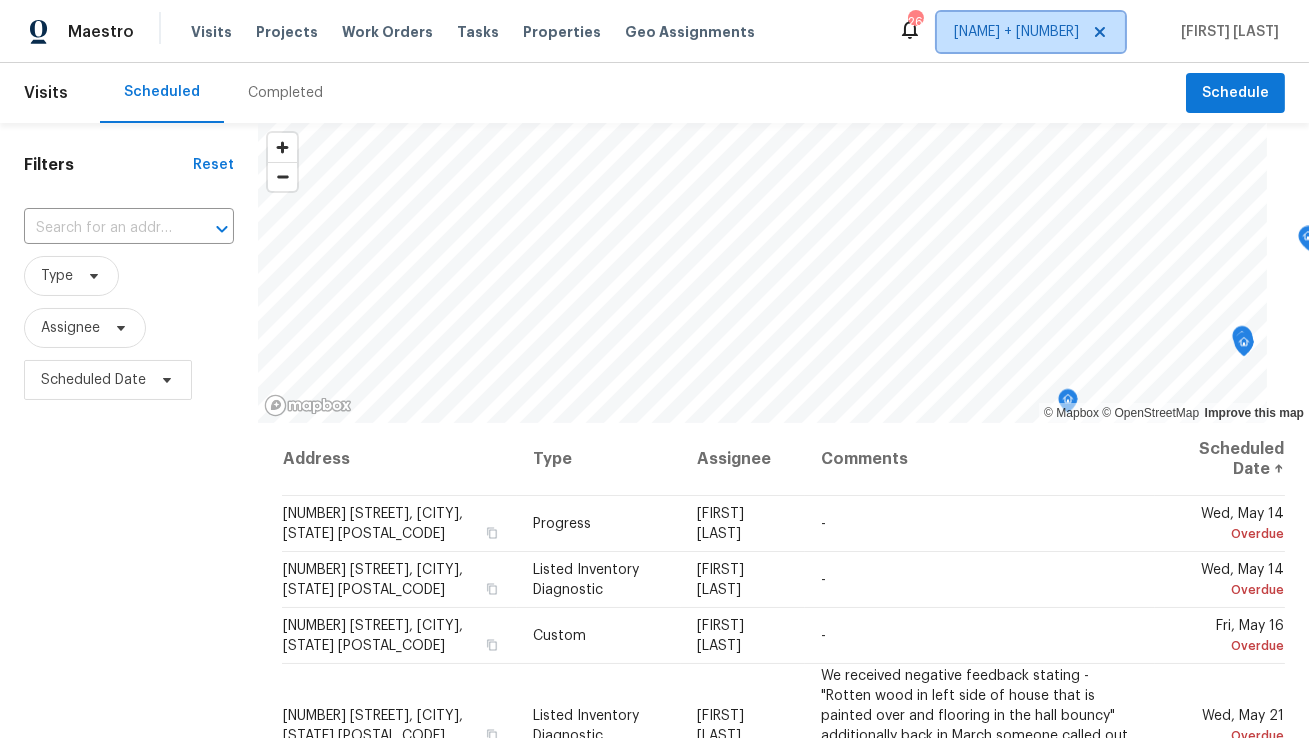 click 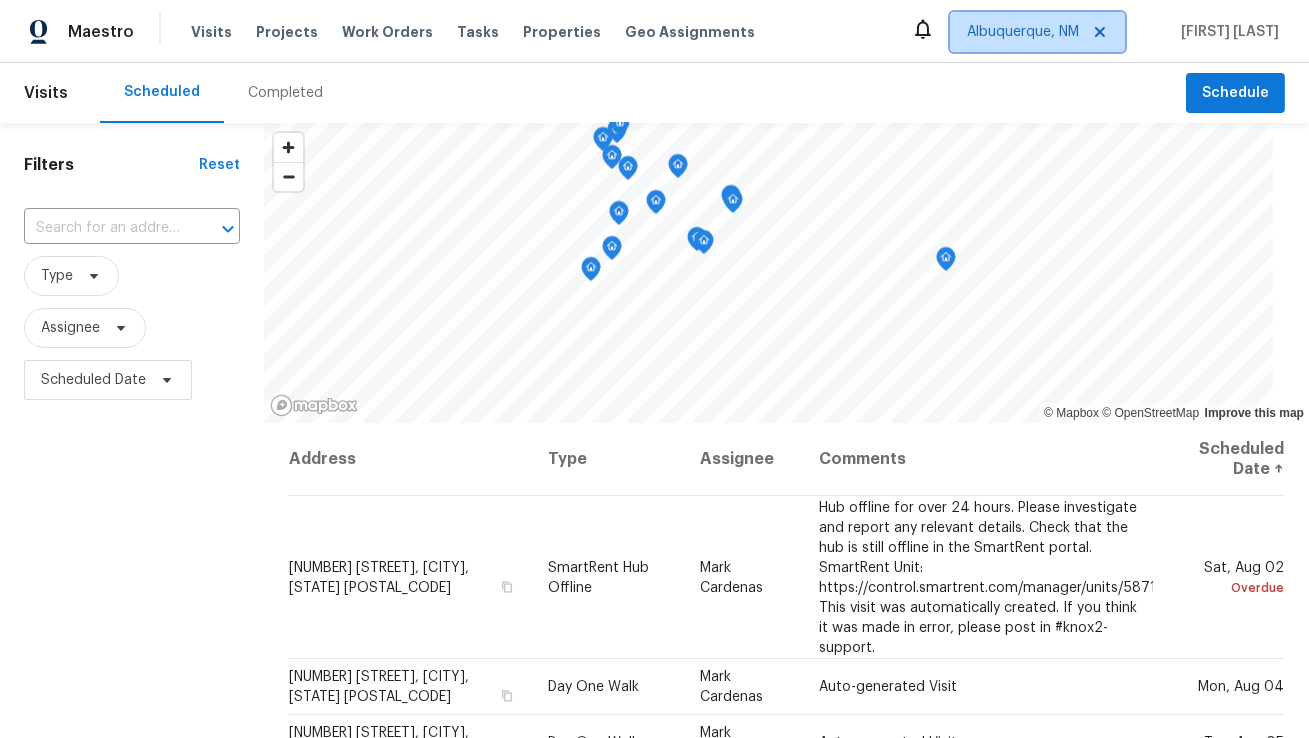 click on "Albuquerque, NM" at bounding box center [1023, 32] 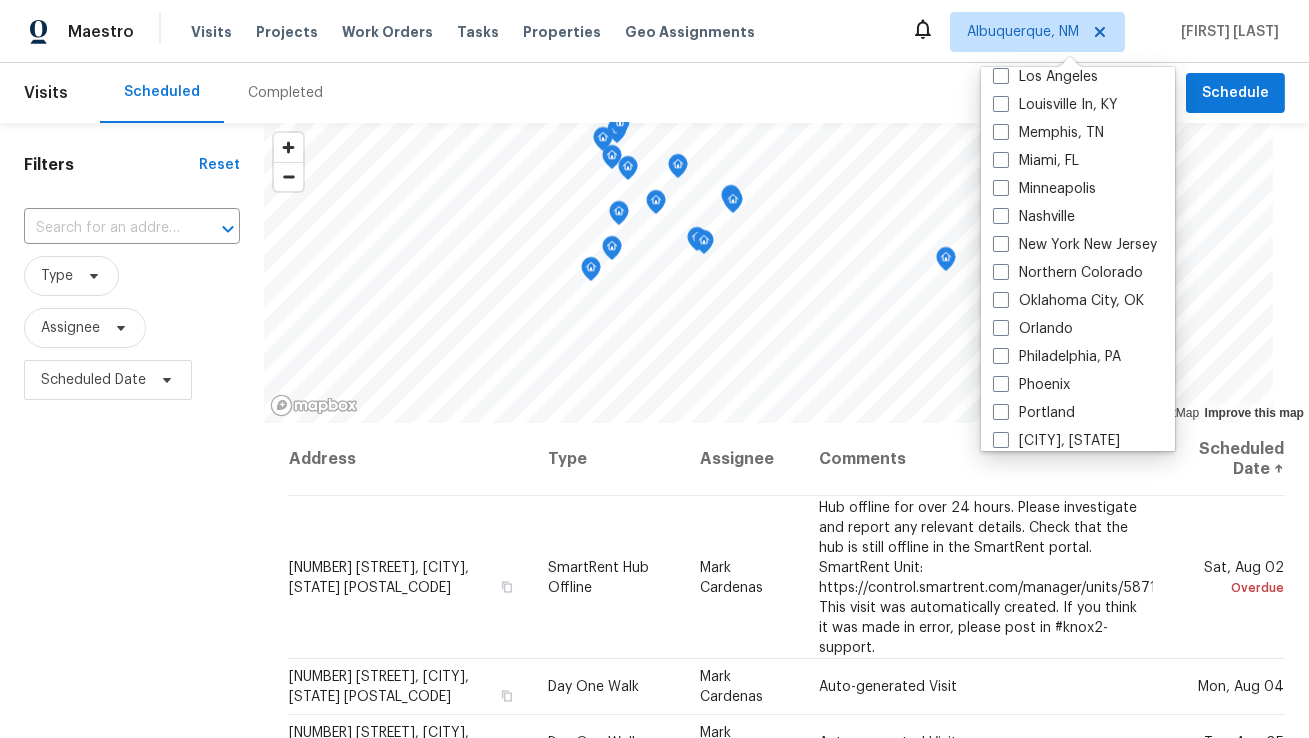 scroll, scrollTop: 871, scrollLeft: 0, axis: vertical 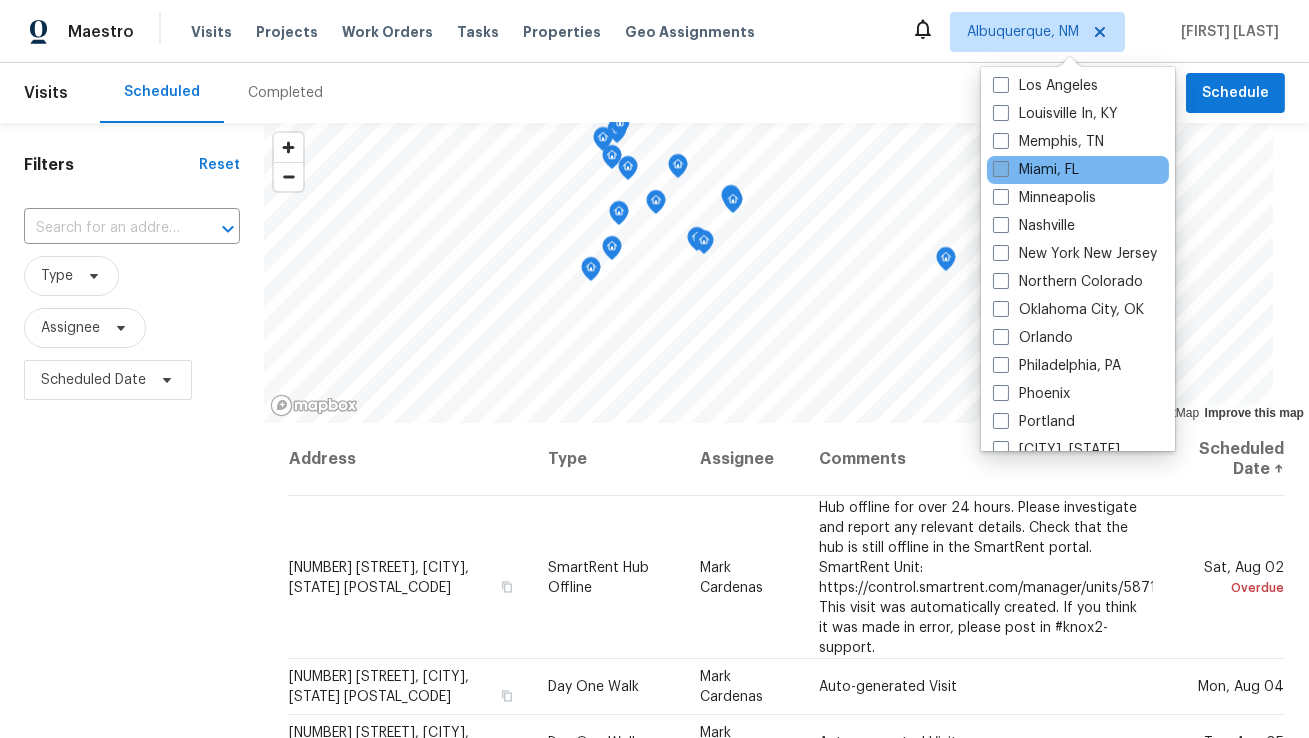 click on "Miami, FL" at bounding box center (1036, 170) 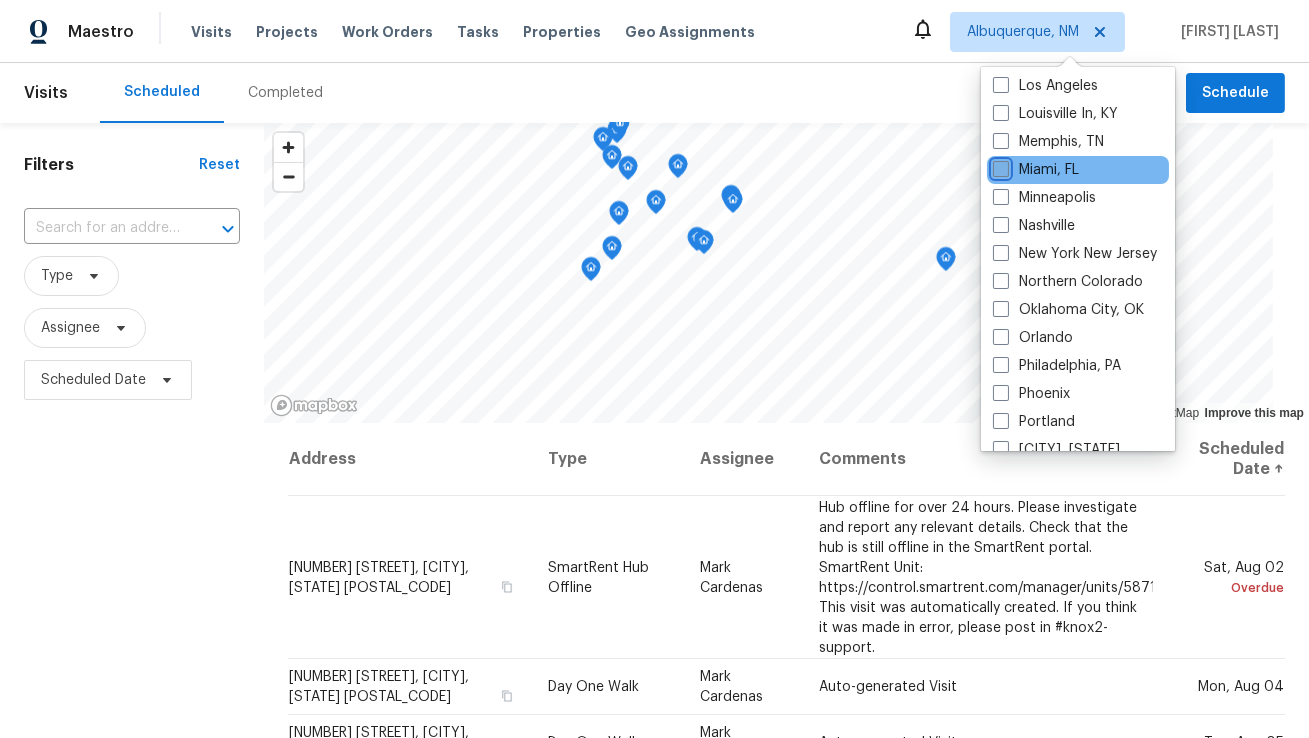 click on "Miami, FL" at bounding box center [999, 166] 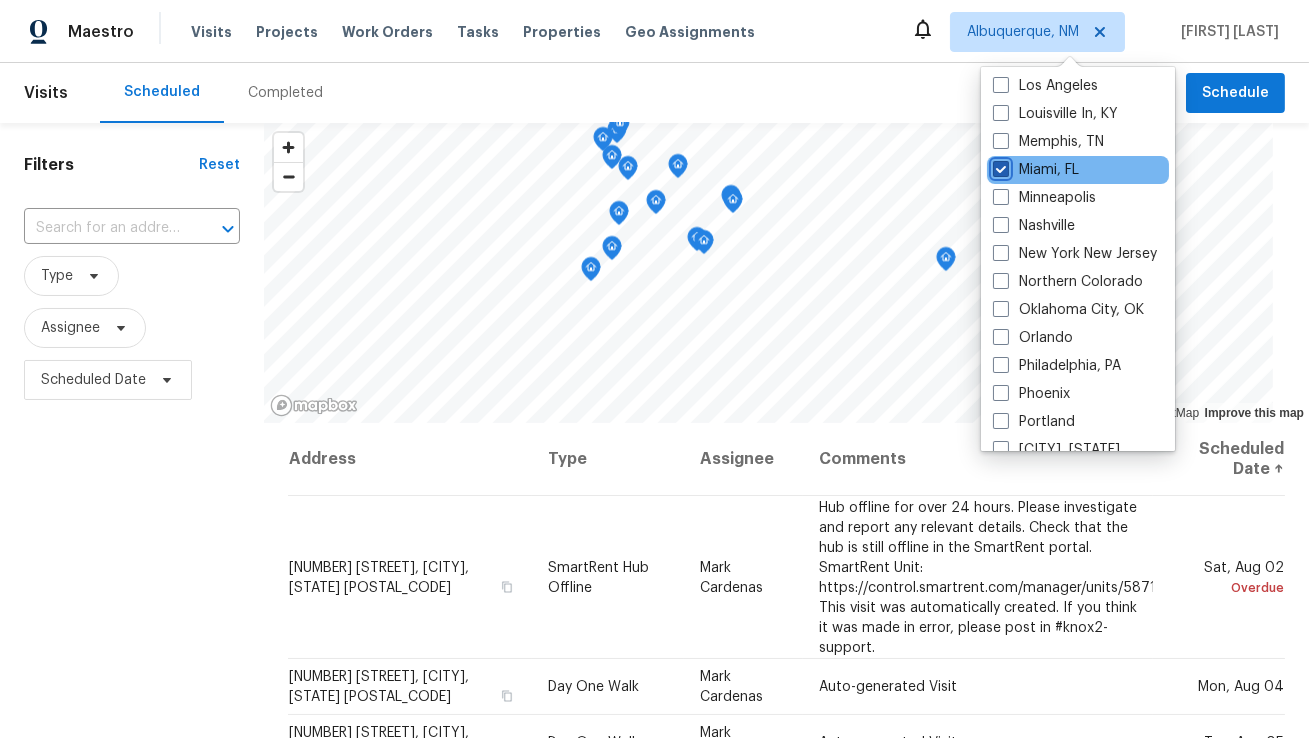 checkbox on "true" 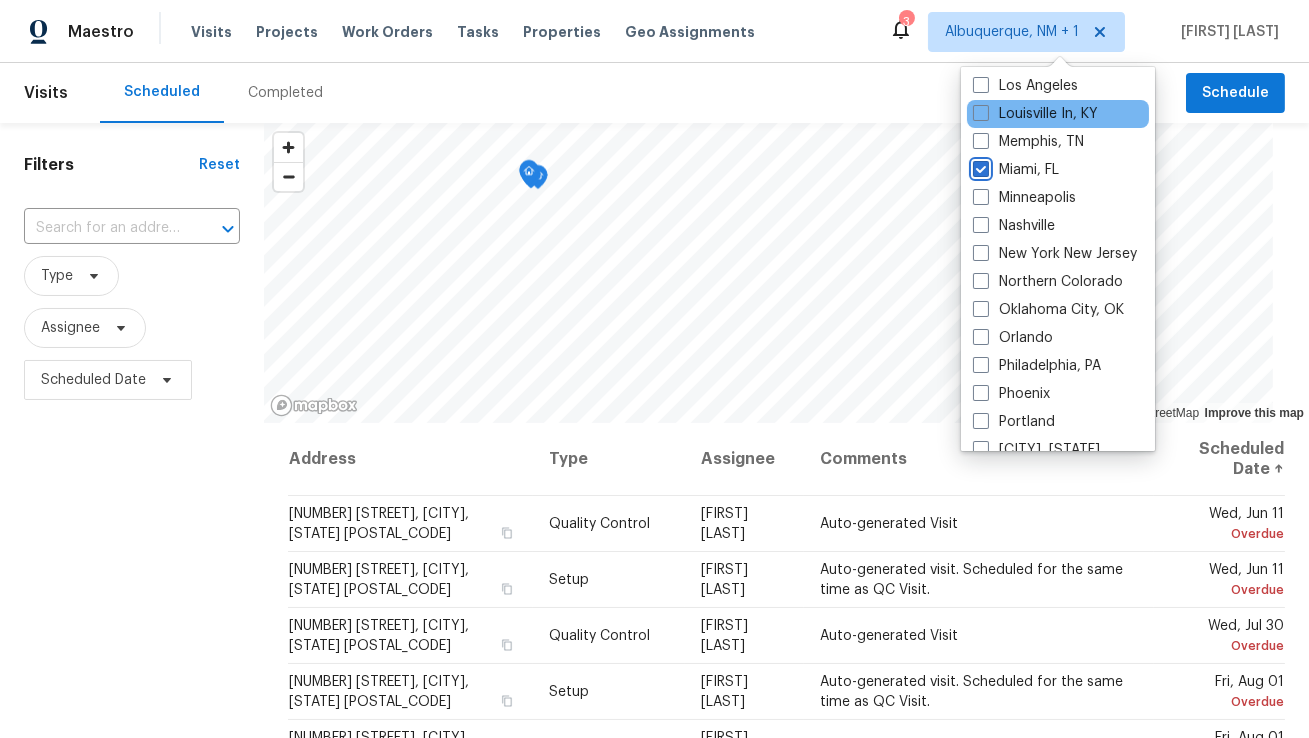 scroll, scrollTop: 0, scrollLeft: 0, axis: both 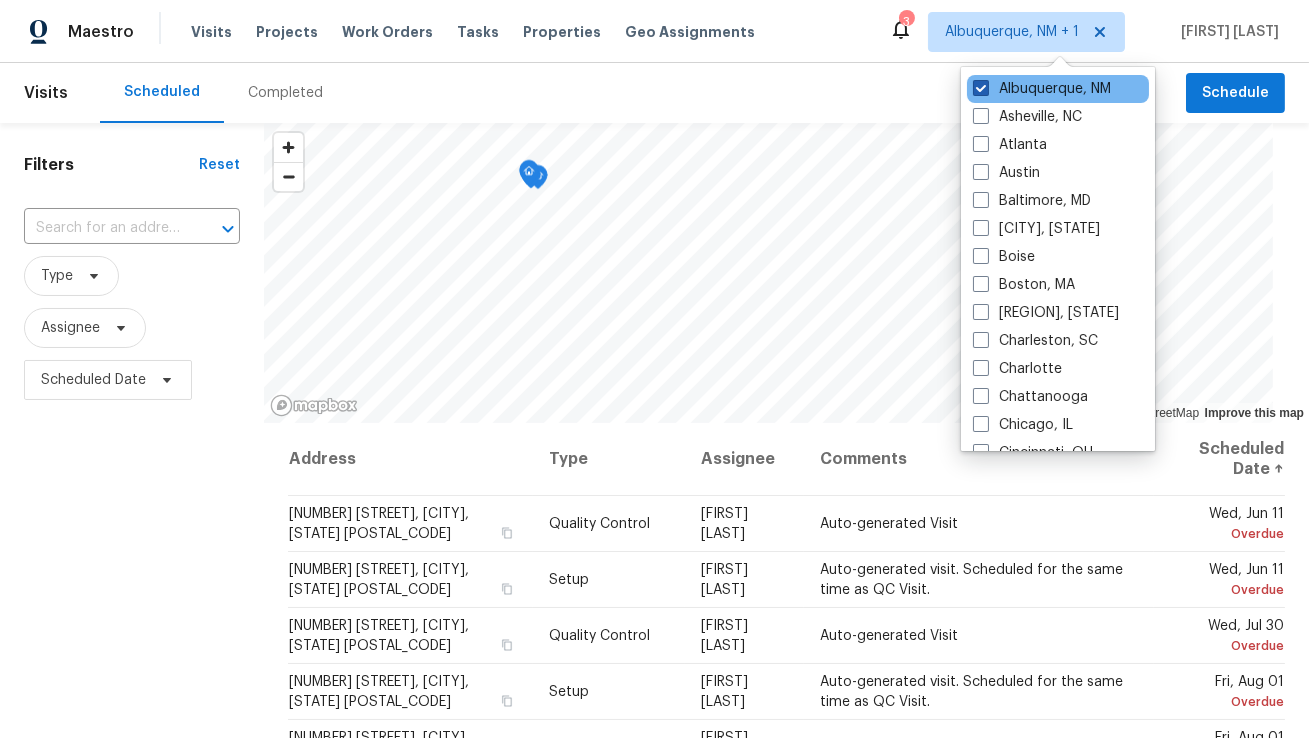 click on "Albuquerque, NM" at bounding box center (1042, 89) 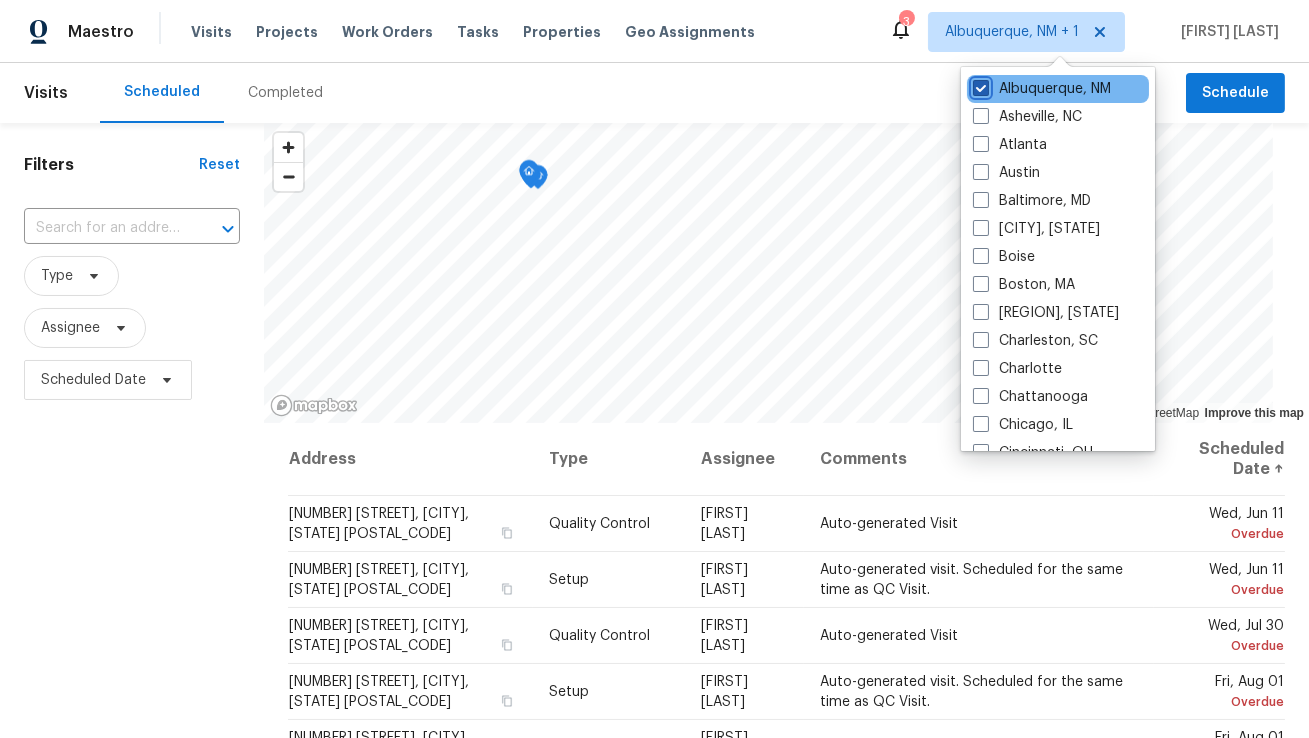 click on "Albuquerque, NM" at bounding box center [979, 85] 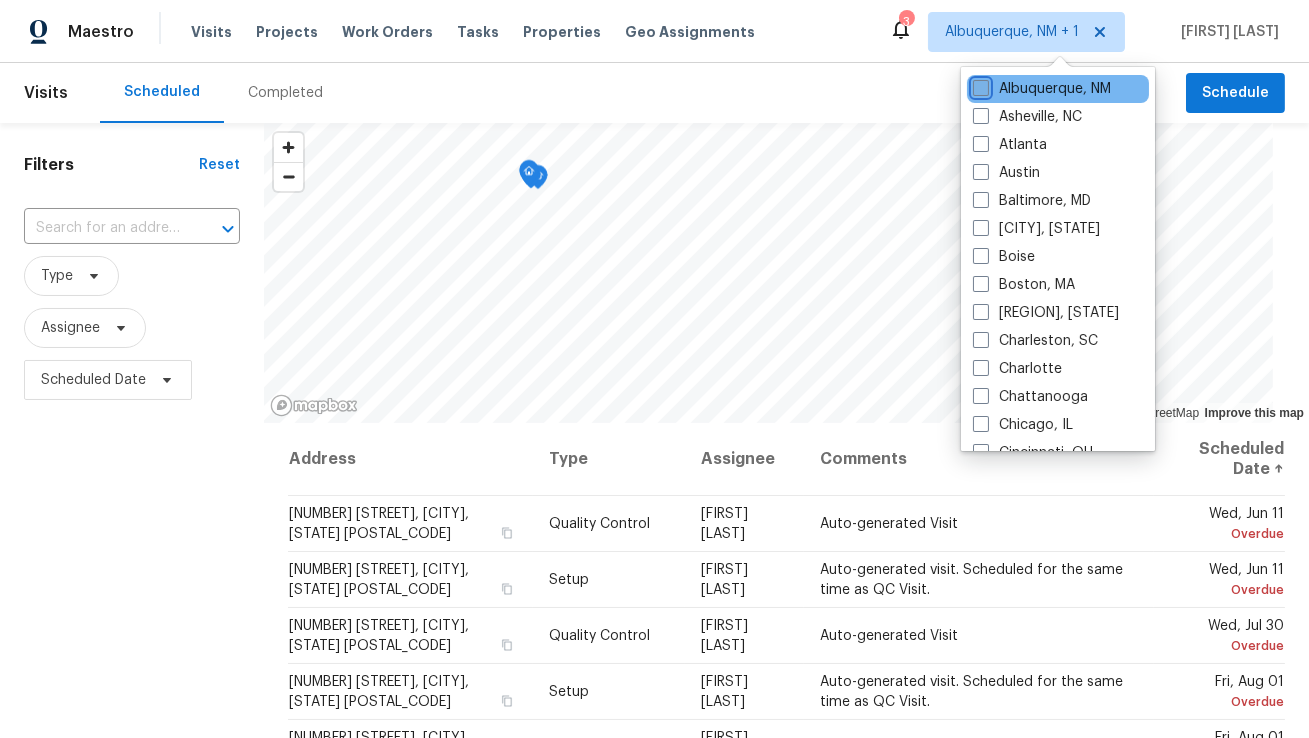 checkbox on "false" 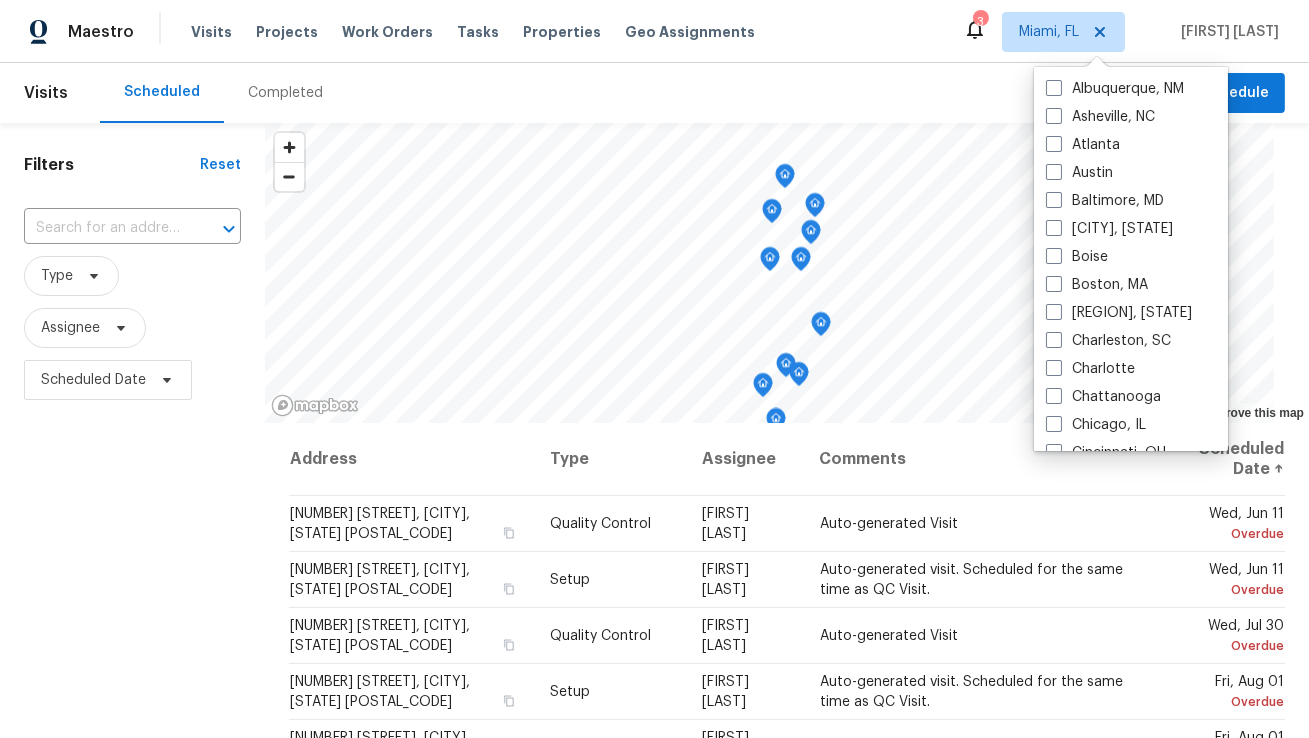 click on "Scheduled Completed" at bounding box center (643, 93) 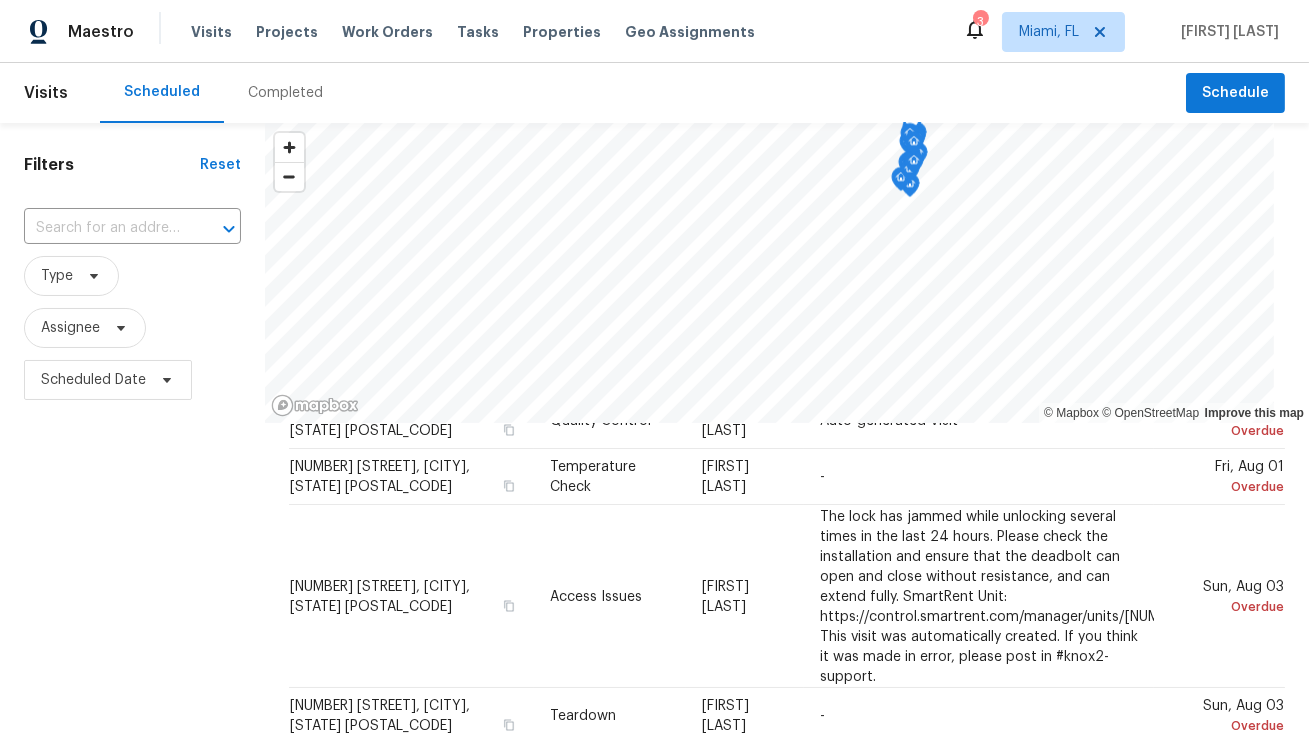 scroll, scrollTop: 381, scrollLeft: 0, axis: vertical 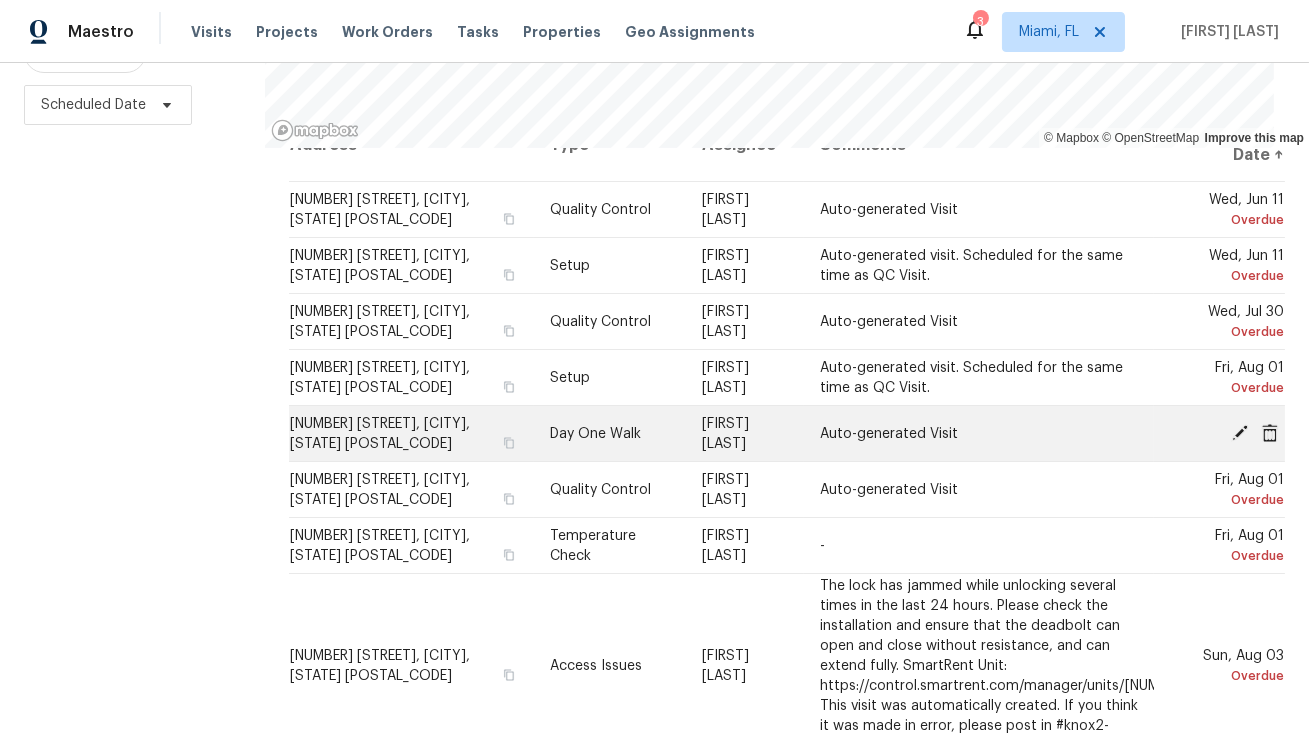 click at bounding box center (1227, 433) 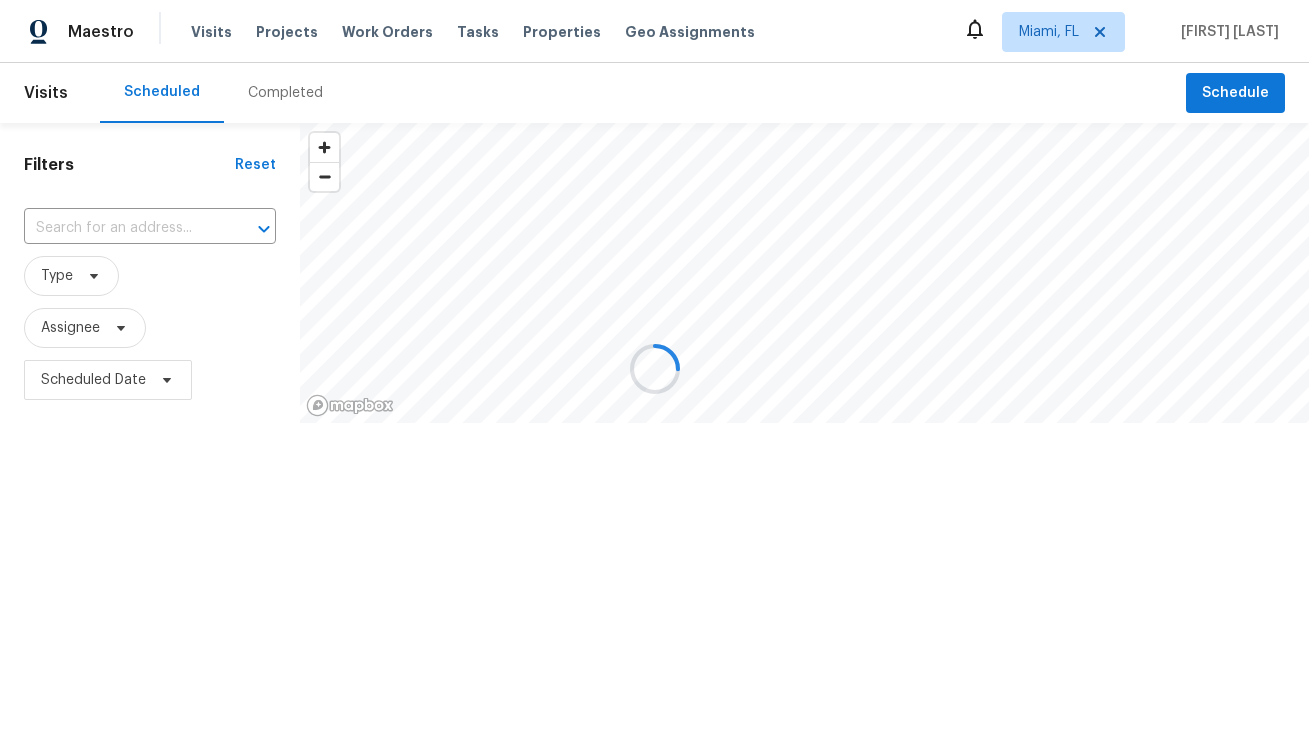 scroll, scrollTop: 0, scrollLeft: 0, axis: both 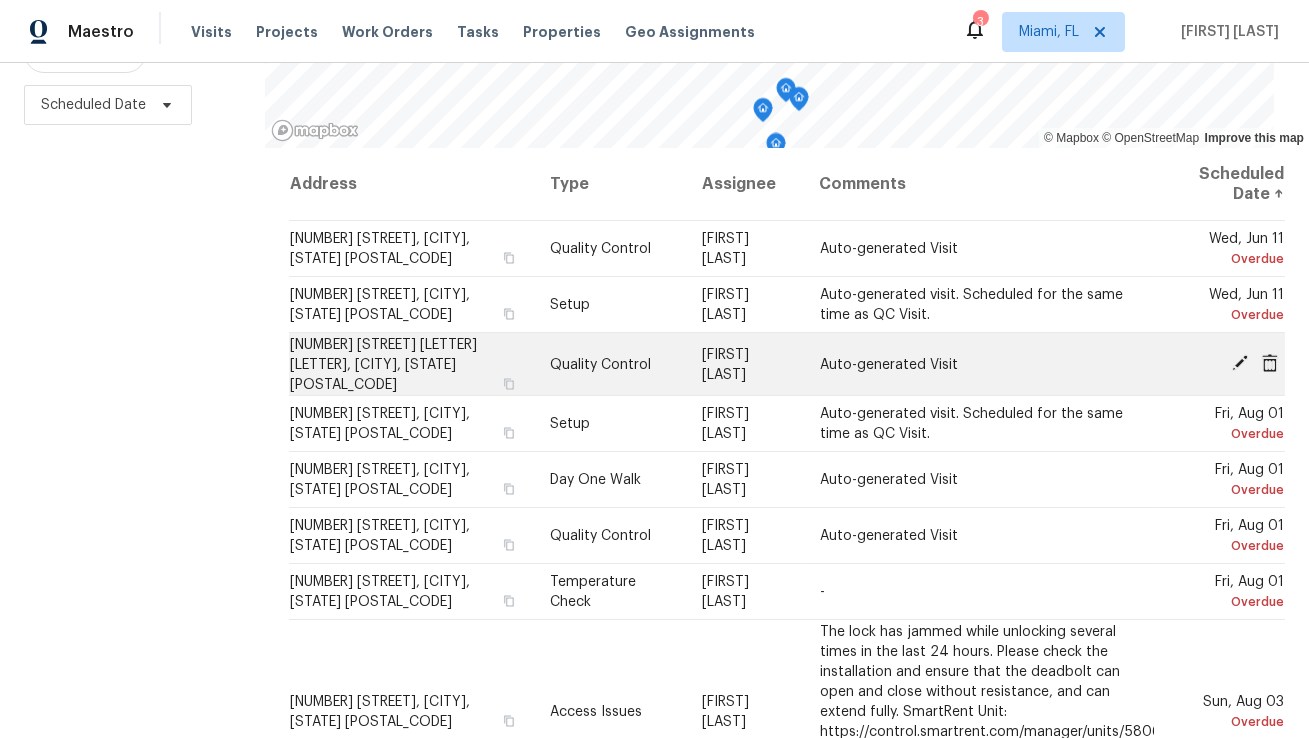 click 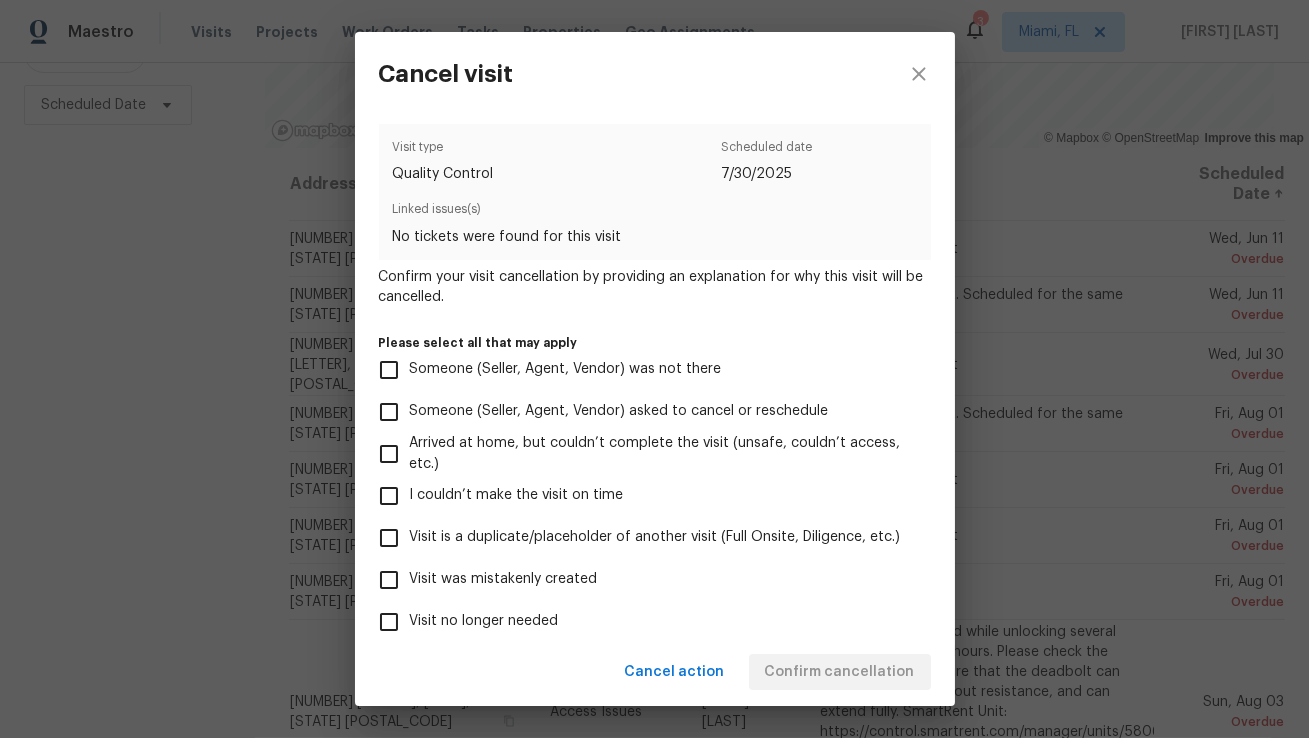 click on "Visit was mistakenly created" at bounding box center (504, 579) 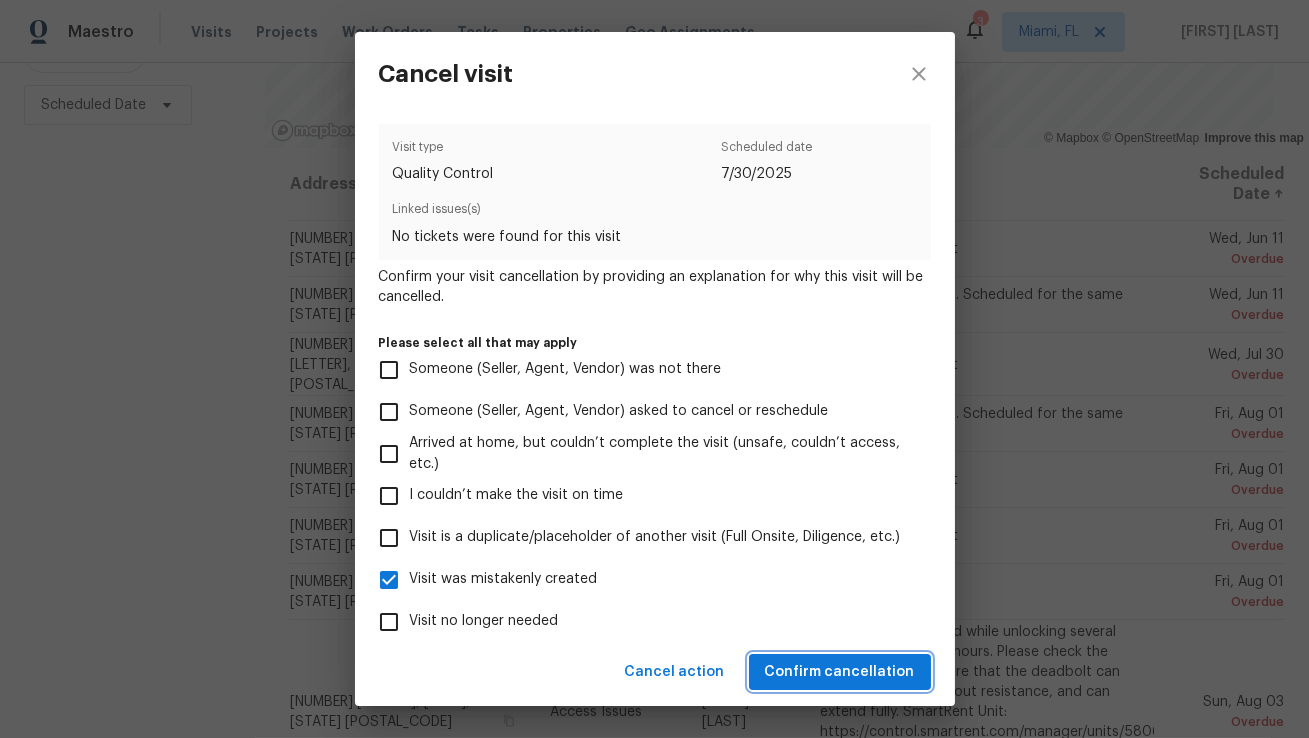 click on "Confirm cancellation" at bounding box center [840, 672] 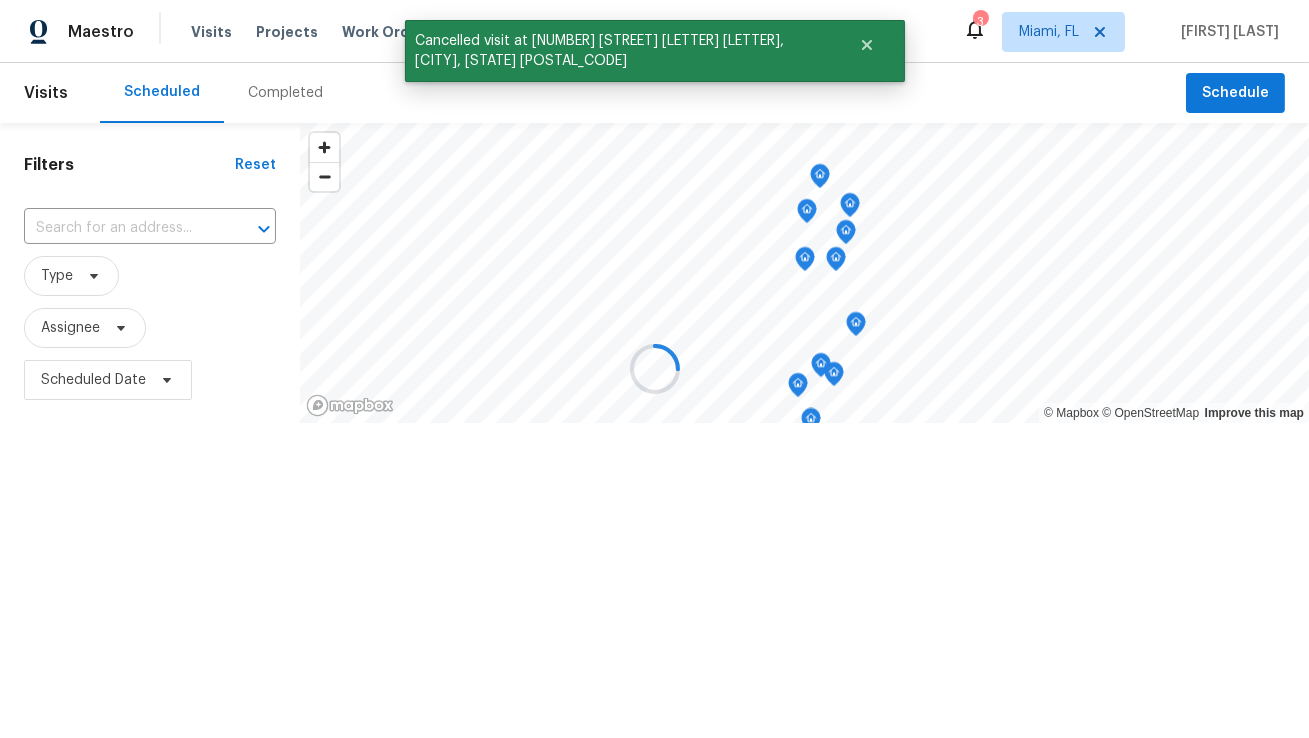 scroll, scrollTop: 0, scrollLeft: 0, axis: both 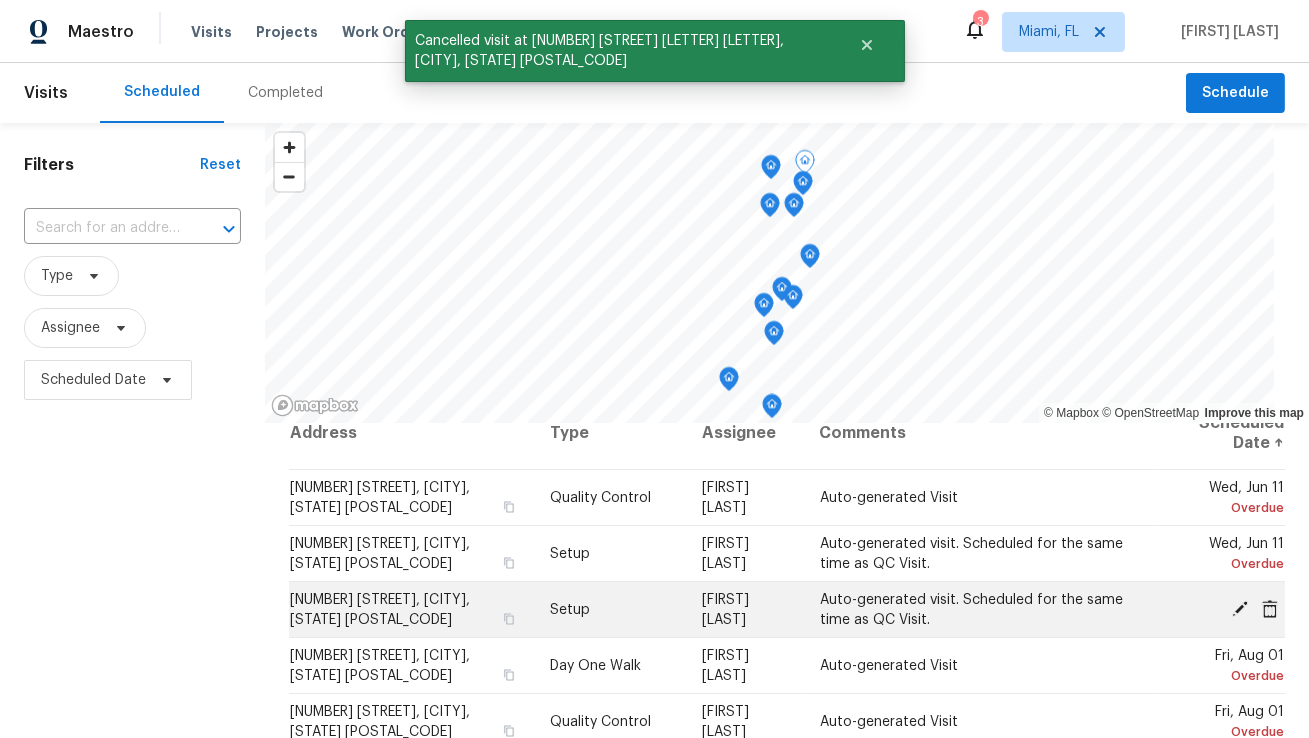 click 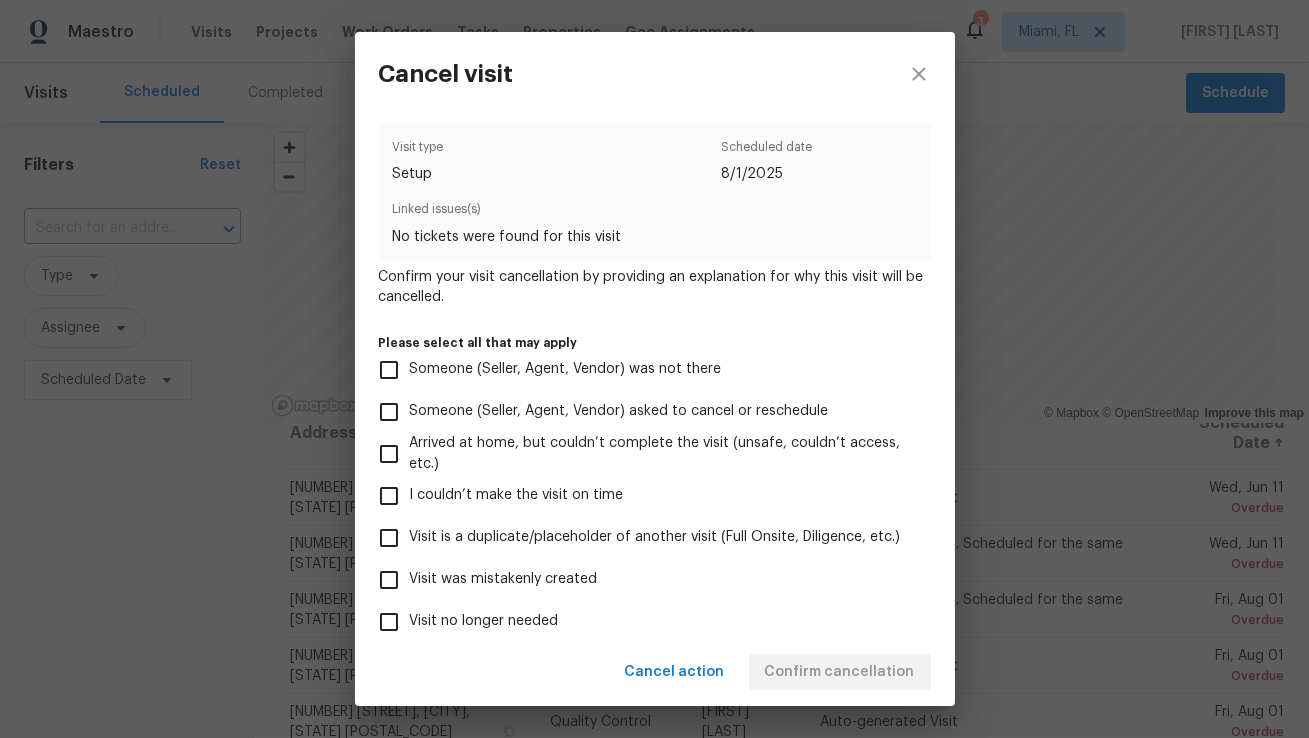 click on "Visit was mistakenly created" at bounding box center (504, 579) 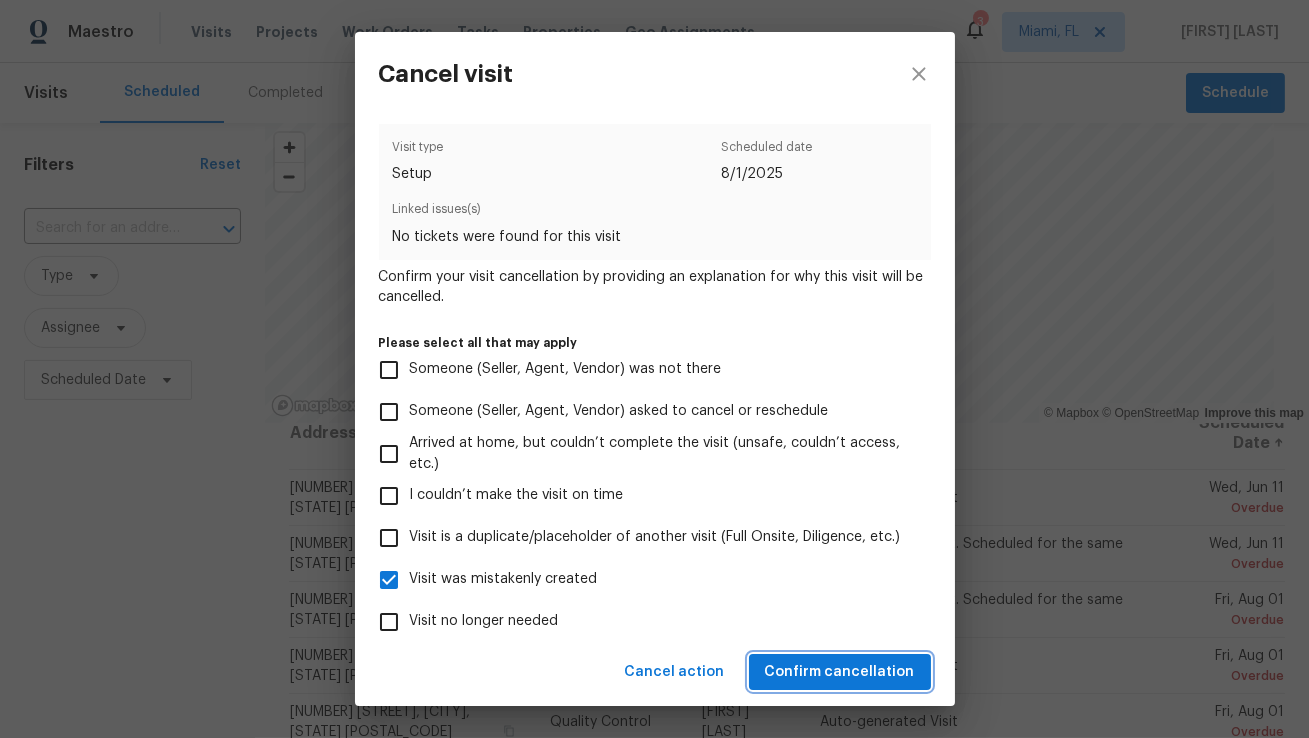 click on "Confirm cancellation" at bounding box center (840, 672) 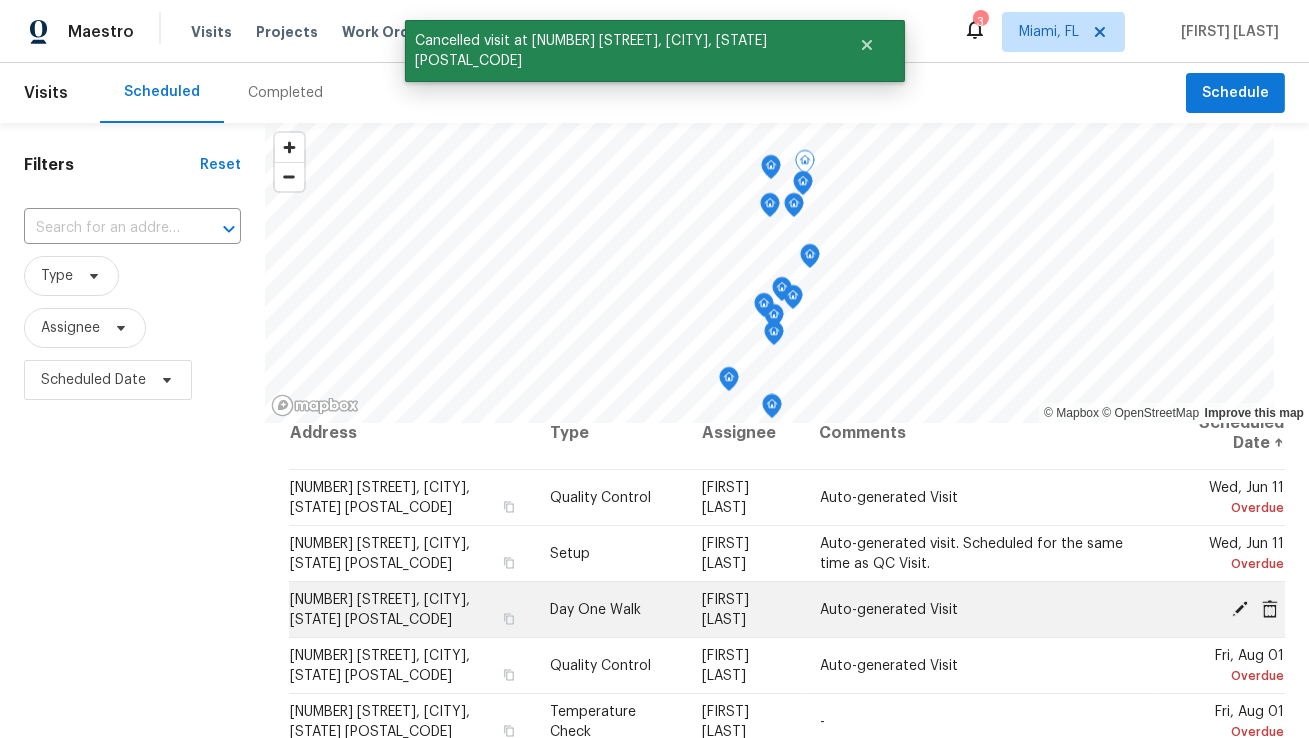 click 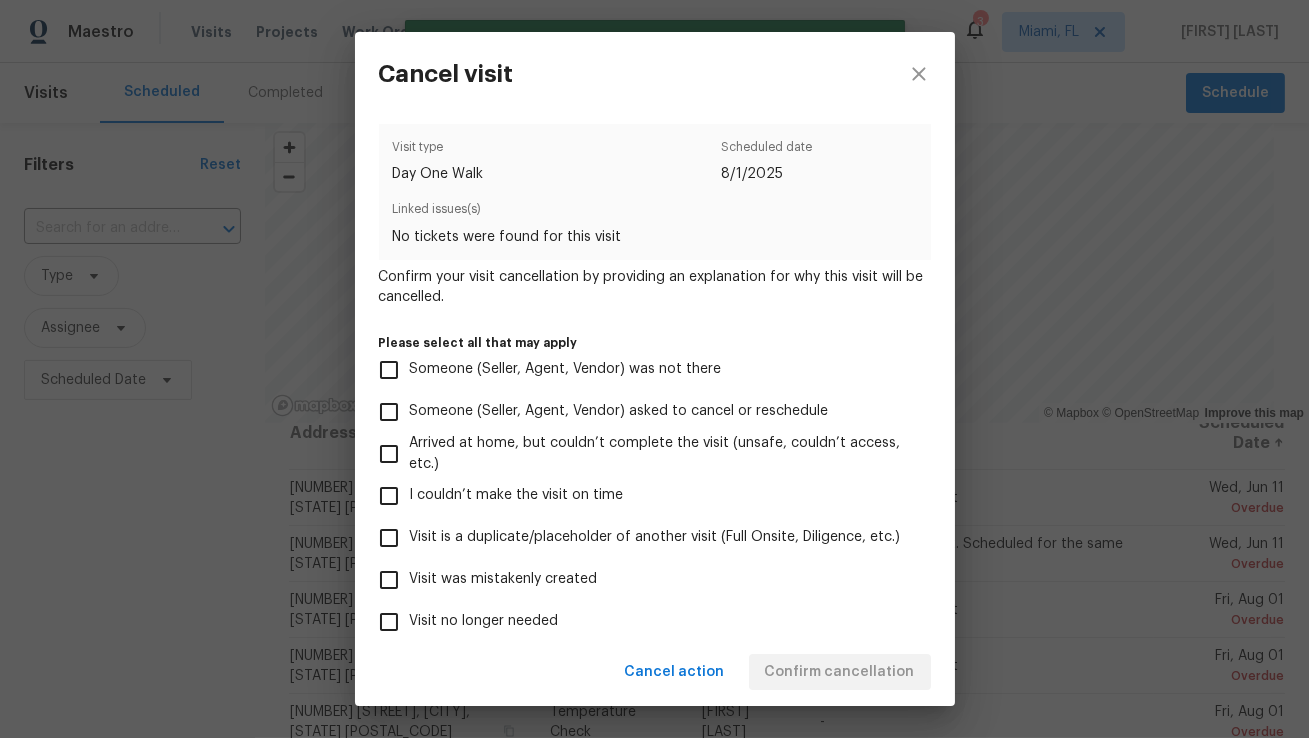 click on "Visit was mistakenly created" at bounding box center (504, 579) 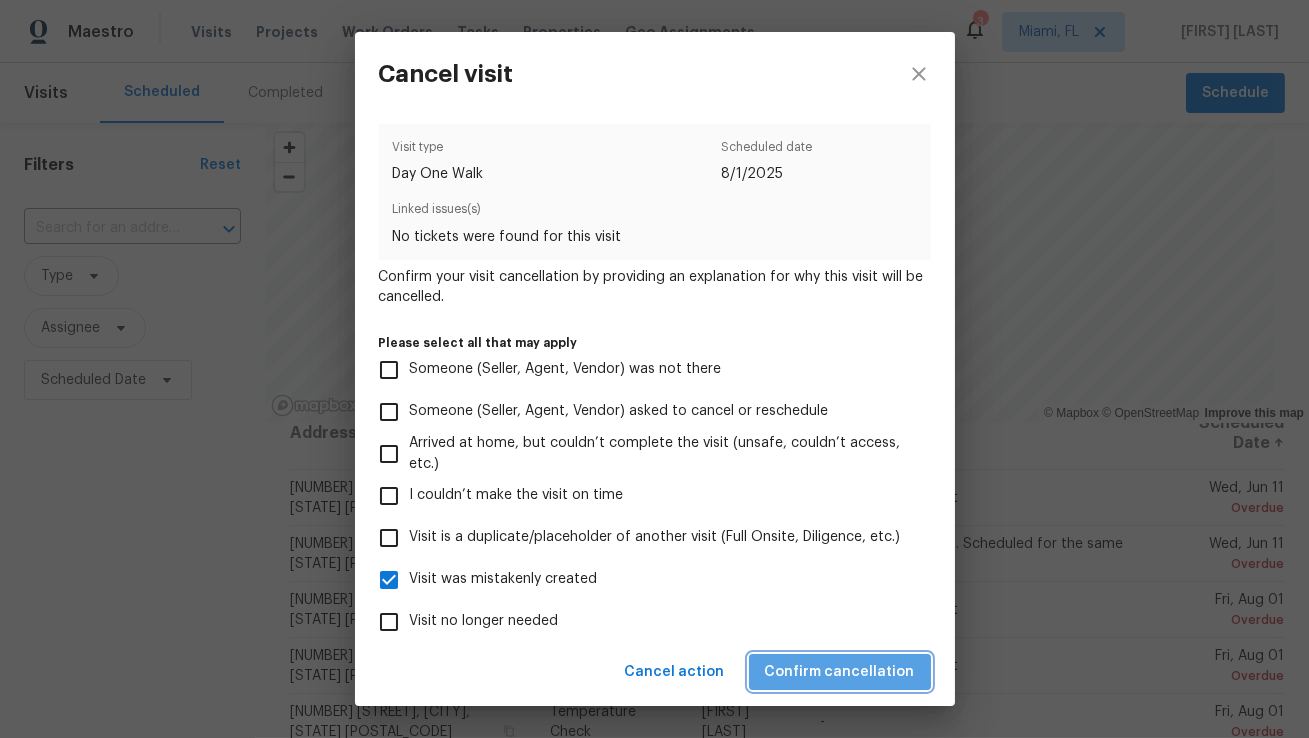 click on "Confirm cancellation" at bounding box center [840, 672] 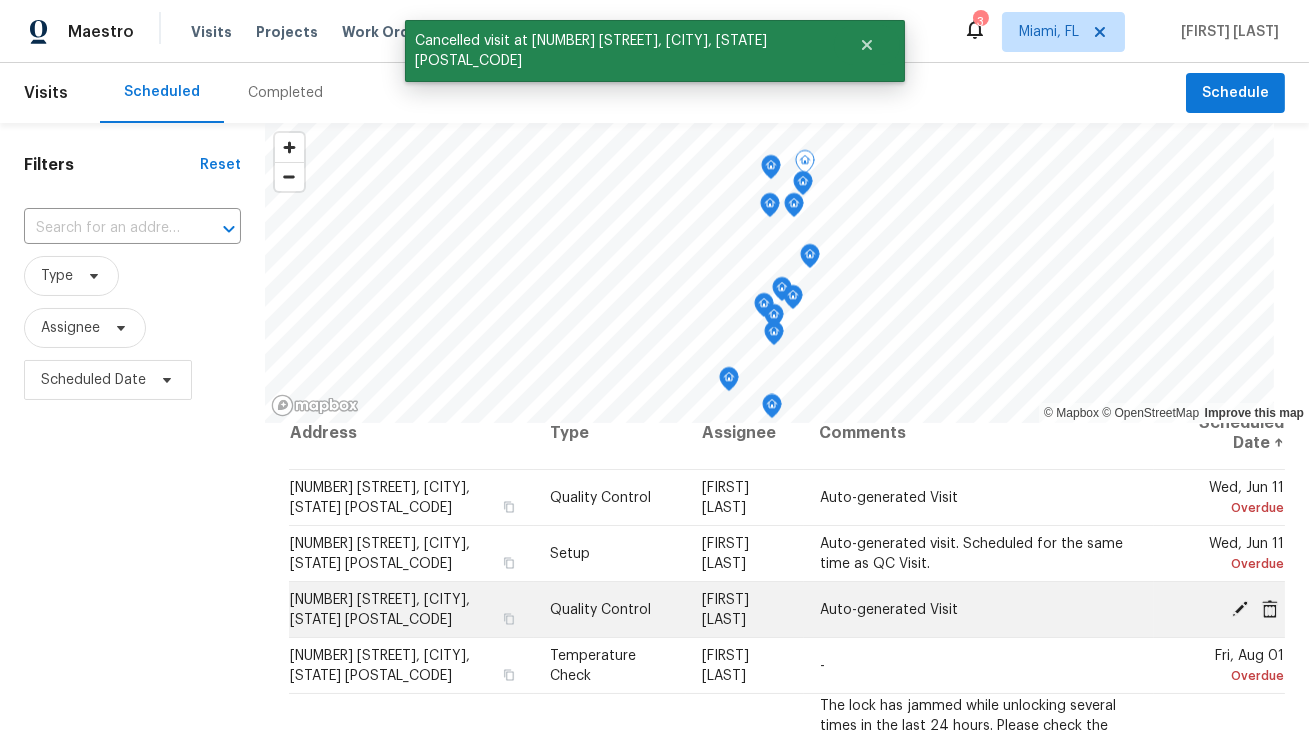 click 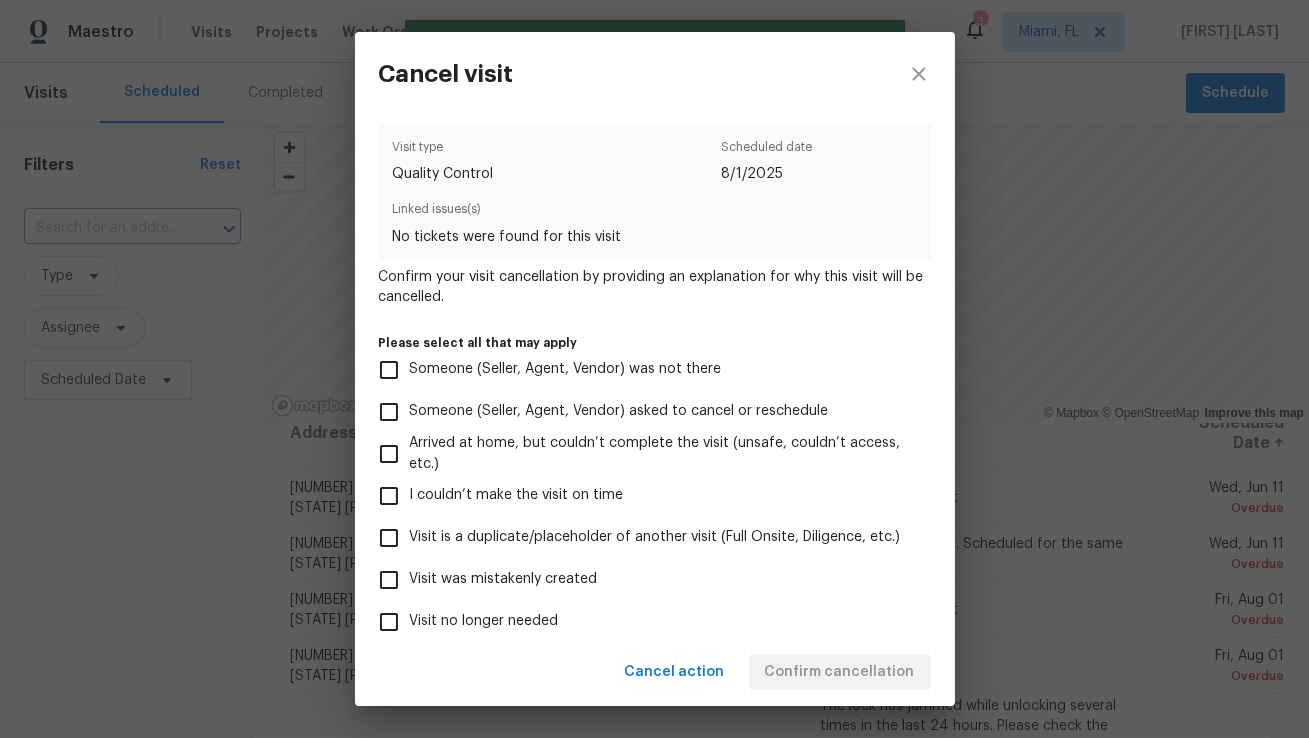 click on "Visit was mistakenly created" at bounding box center (504, 579) 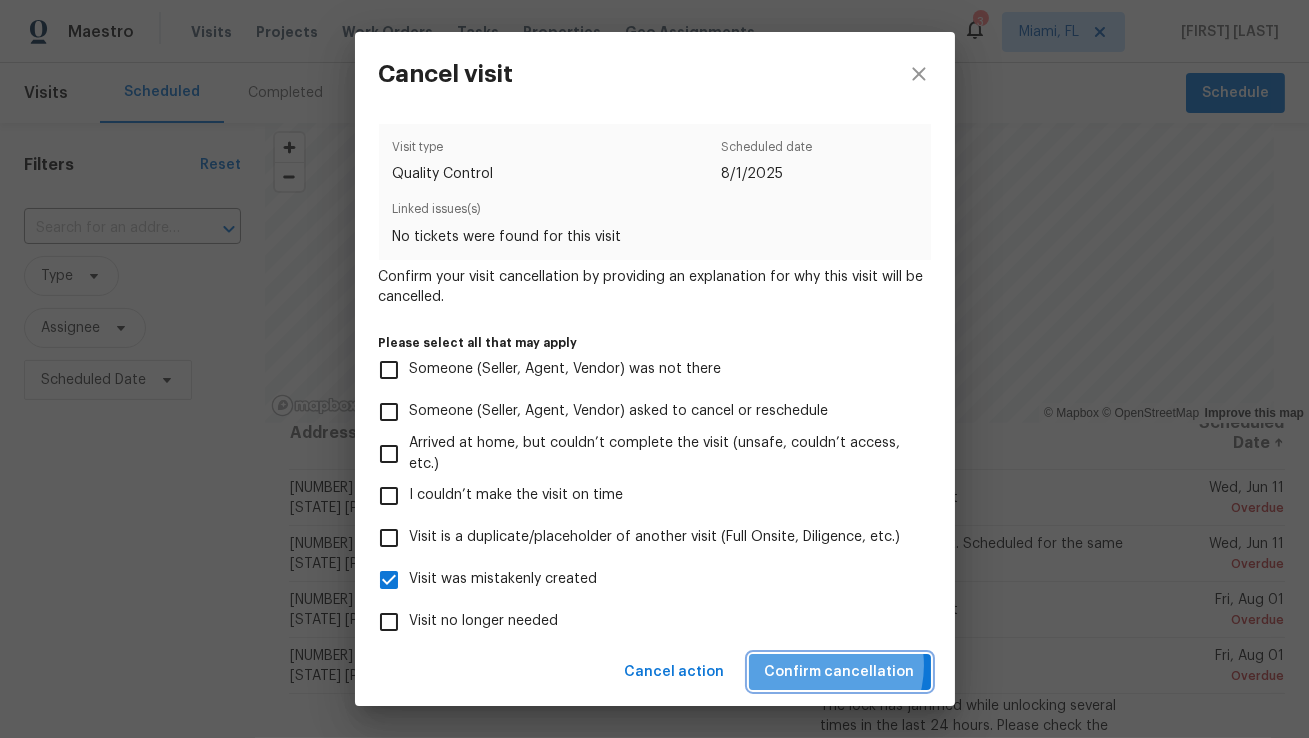 click on "Confirm cancellation" at bounding box center (840, 672) 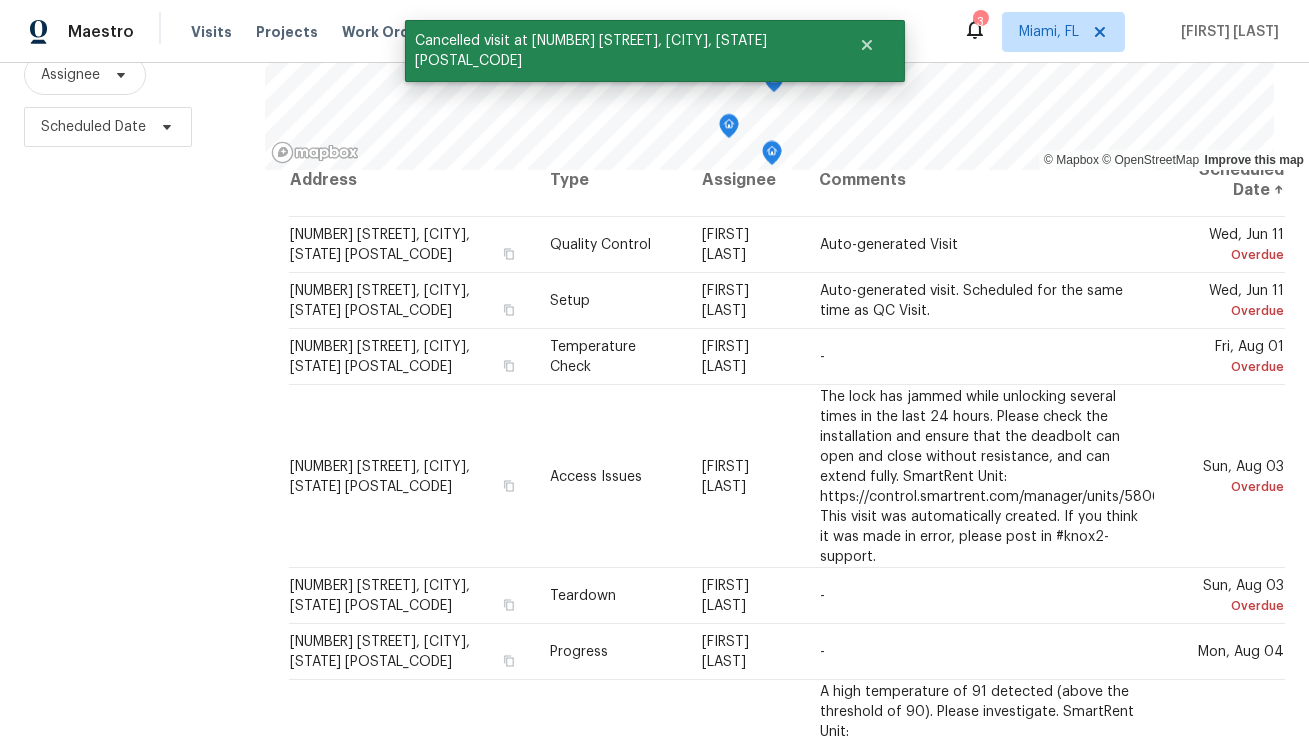 scroll, scrollTop: 275, scrollLeft: 0, axis: vertical 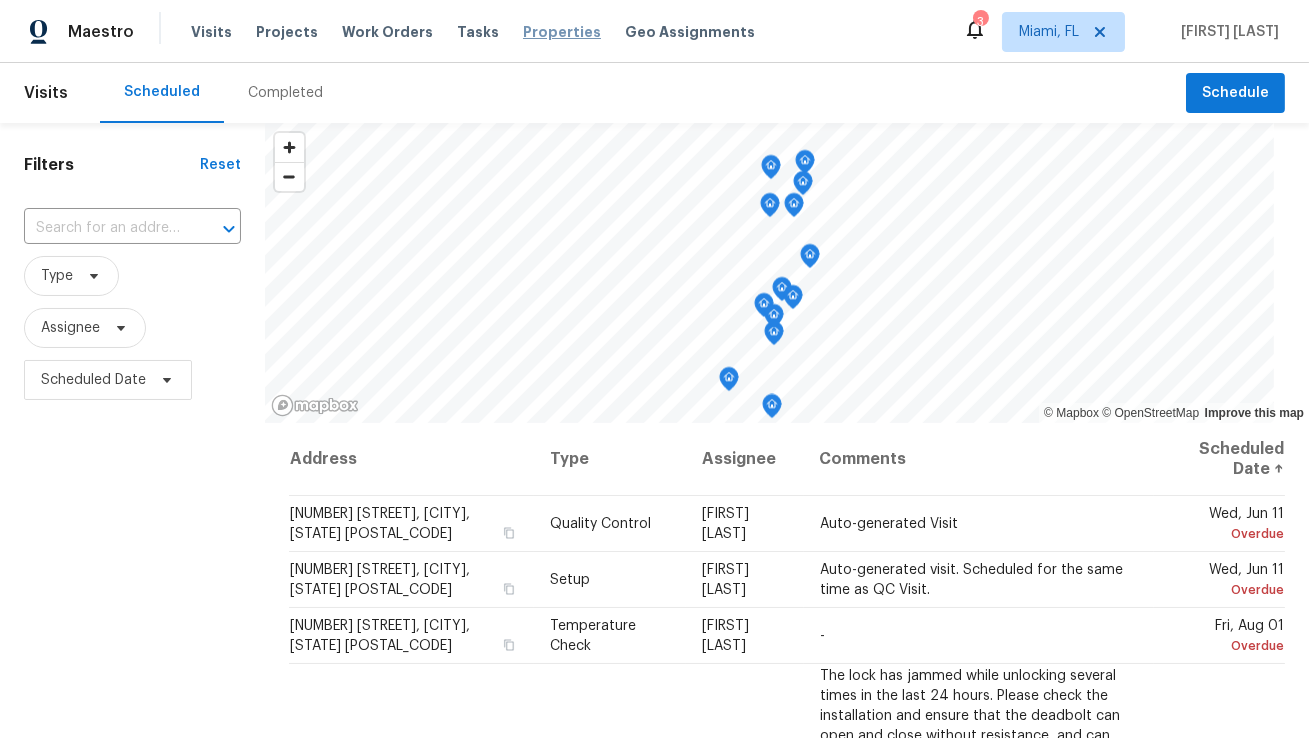 click on "Properties" at bounding box center [562, 32] 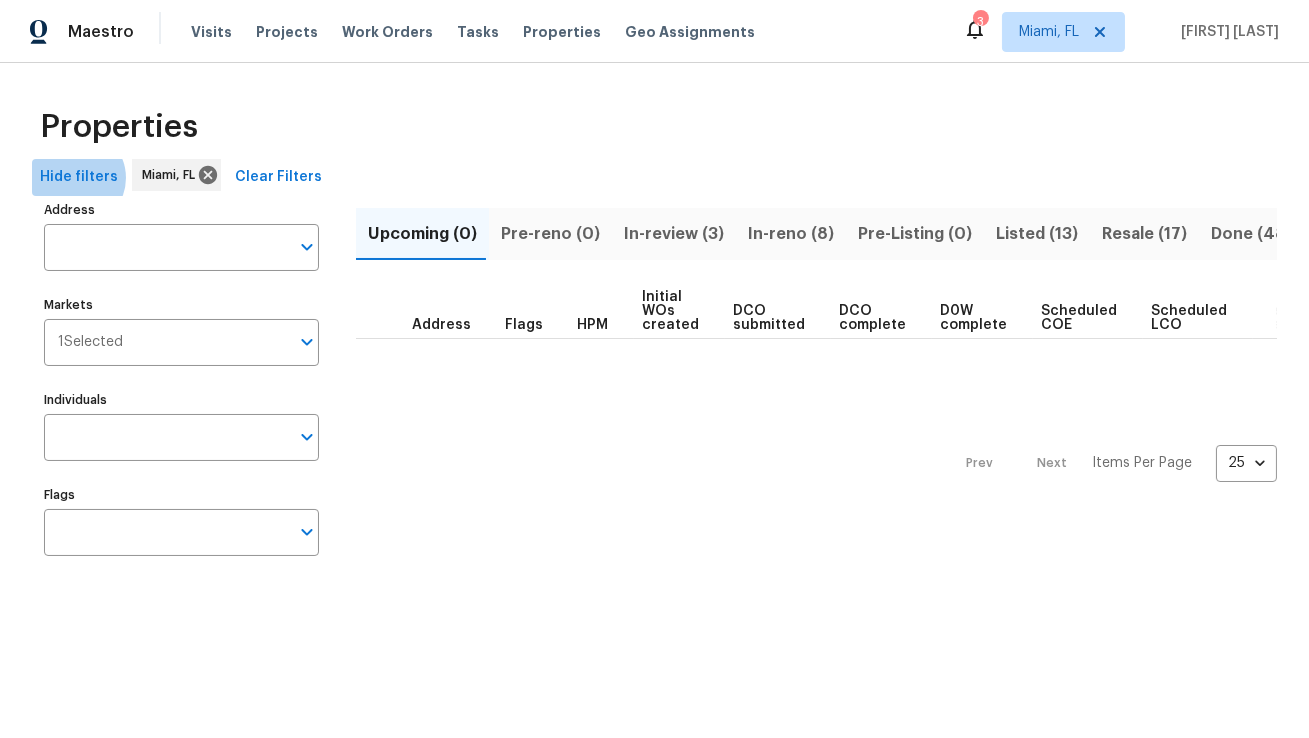 click on "Hide filters" at bounding box center [79, 177] 